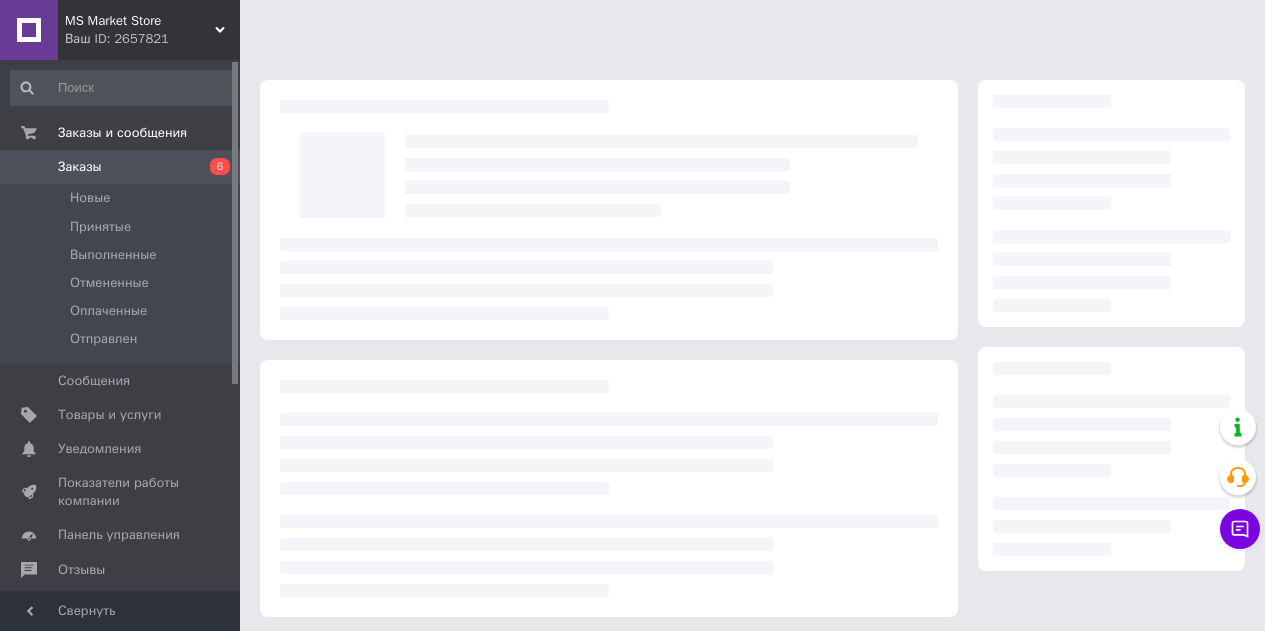 scroll, scrollTop: 0, scrollLeft: 0, axis: both 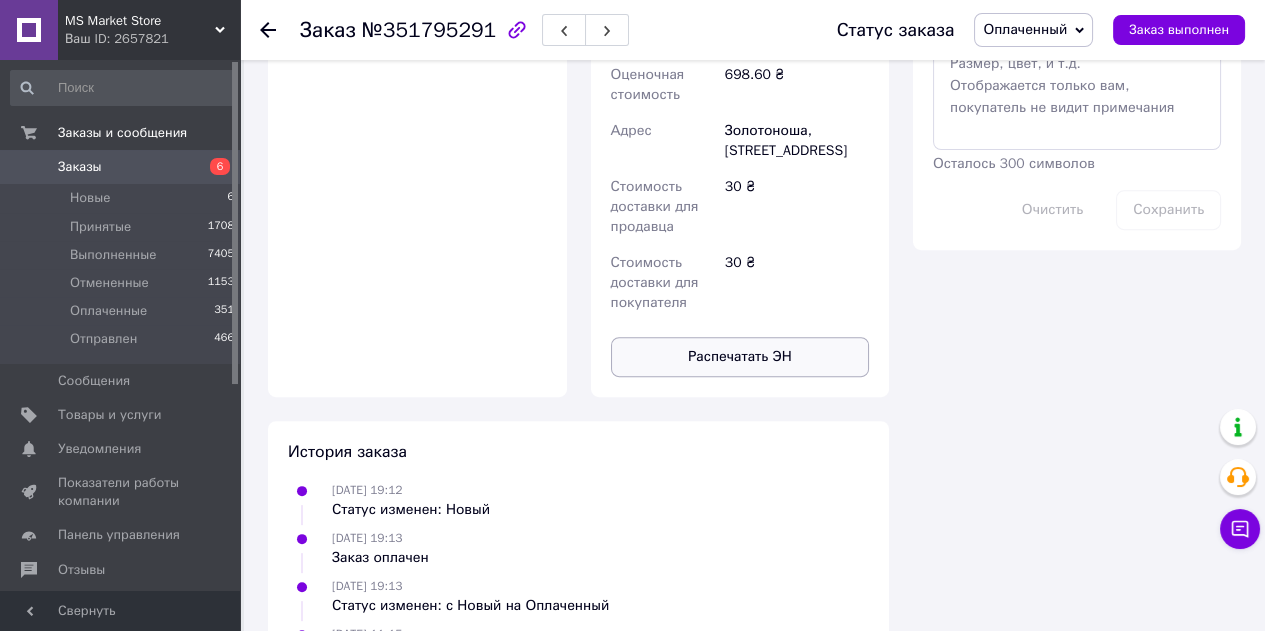 click on "Распечатать ЭН" at bounding box center [740, 357] 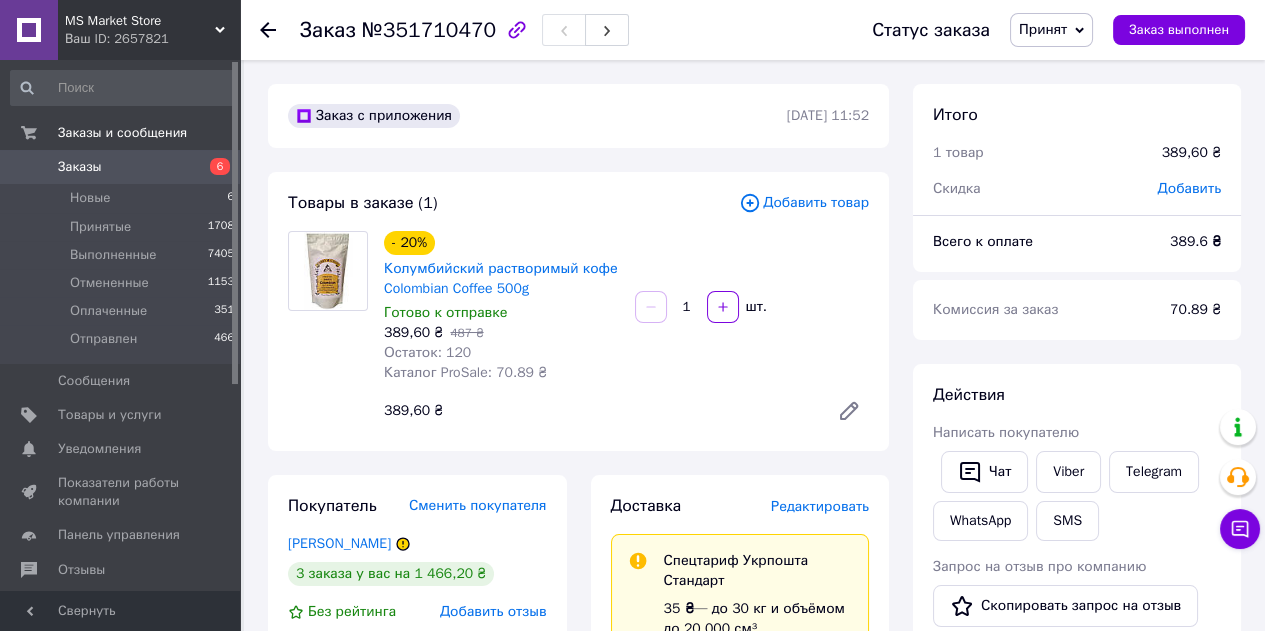 scroll, scrollTop: 0, scrollLeft: 0, axis: both 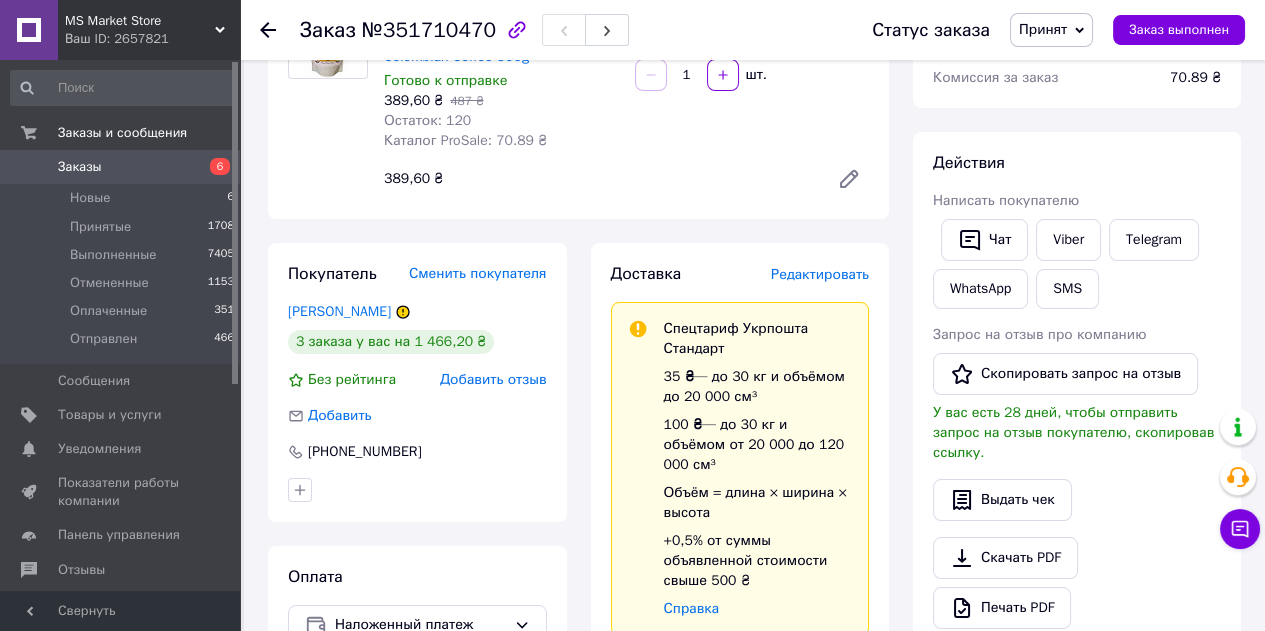 click on "Доставка Редактировать" at bounding box center [740, 274] 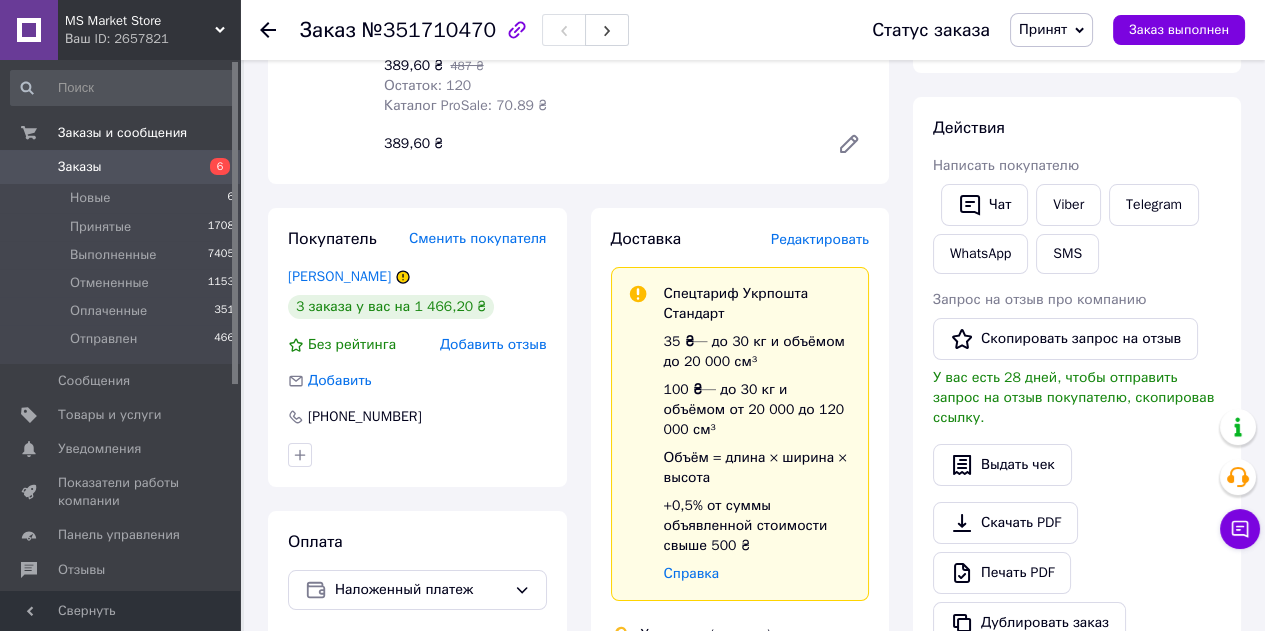 click on "Редактировать" at bounding box center (820, 239) 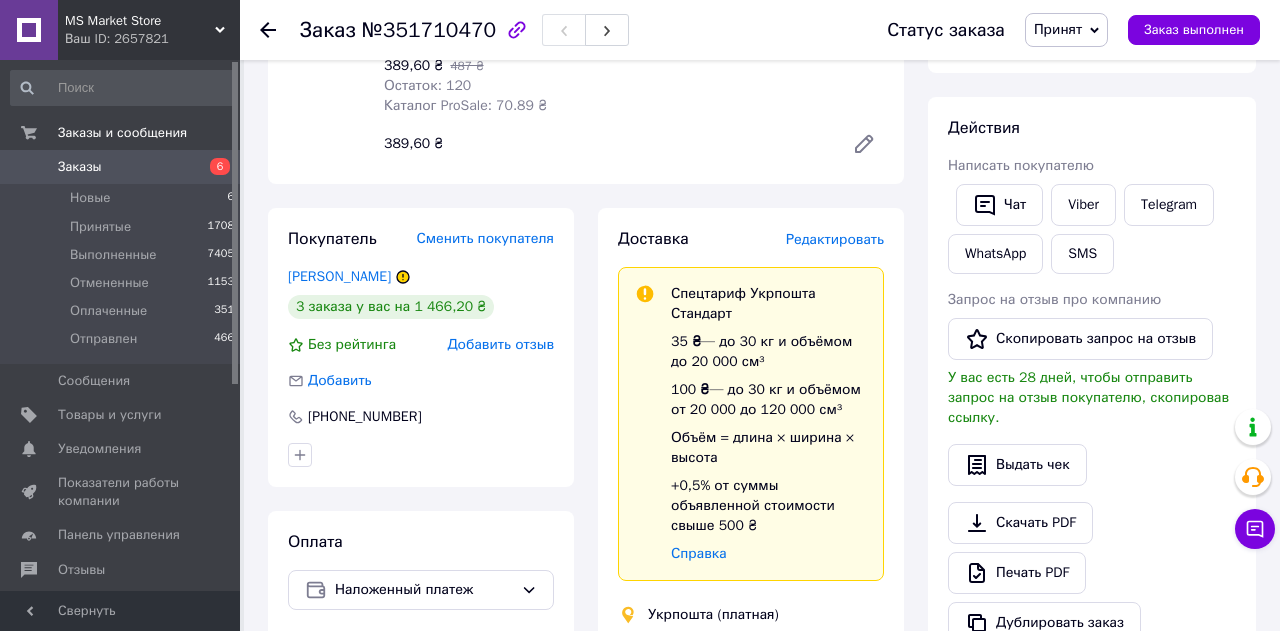 scroll, scrollTop: 266, scrollLeft: 0, axis: vertical 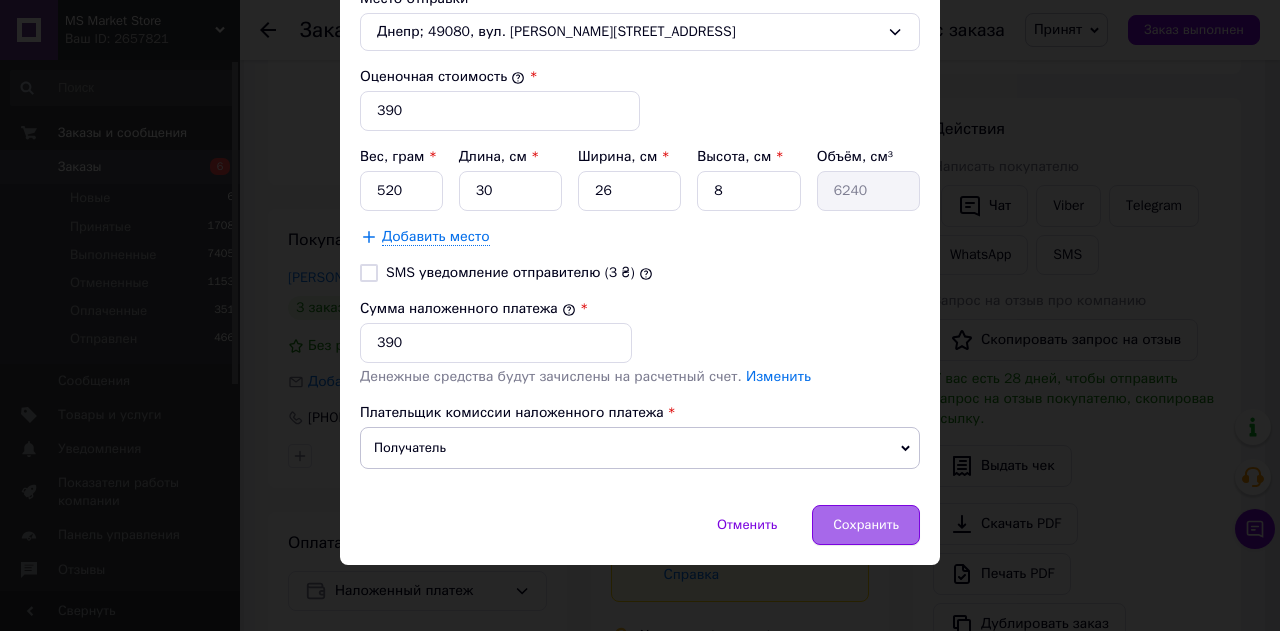 click on "Сохранить" at bounding box center (866, 525) 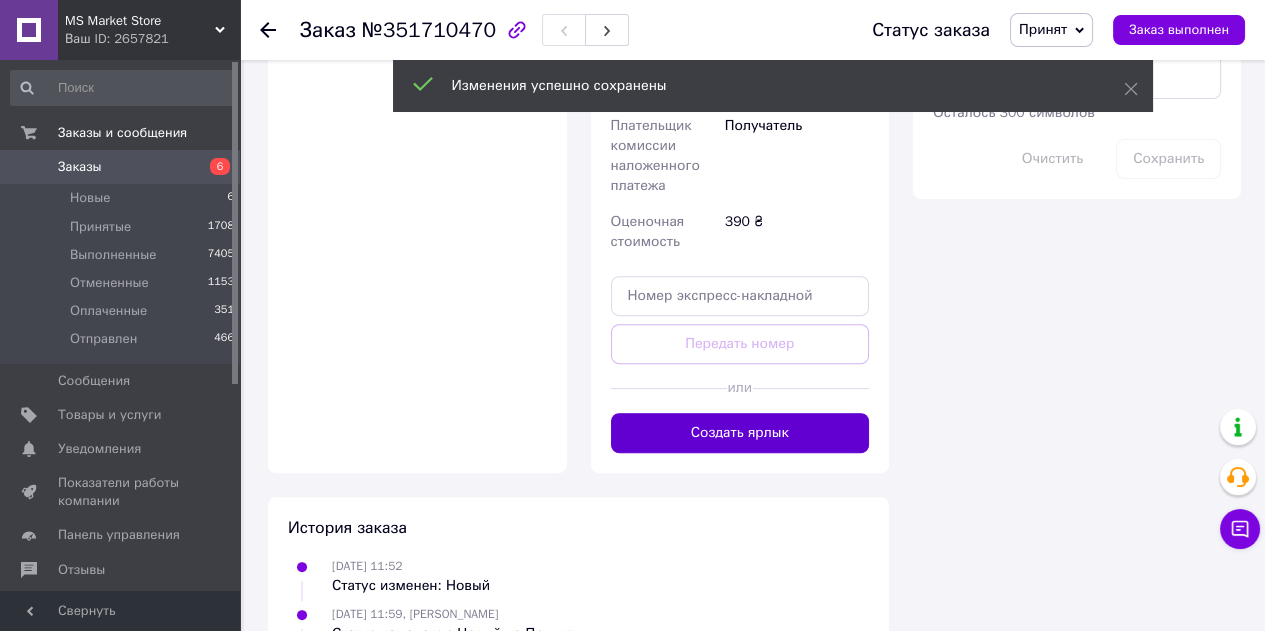 click on "Создать ярлык" at bounding box center (740, 433) 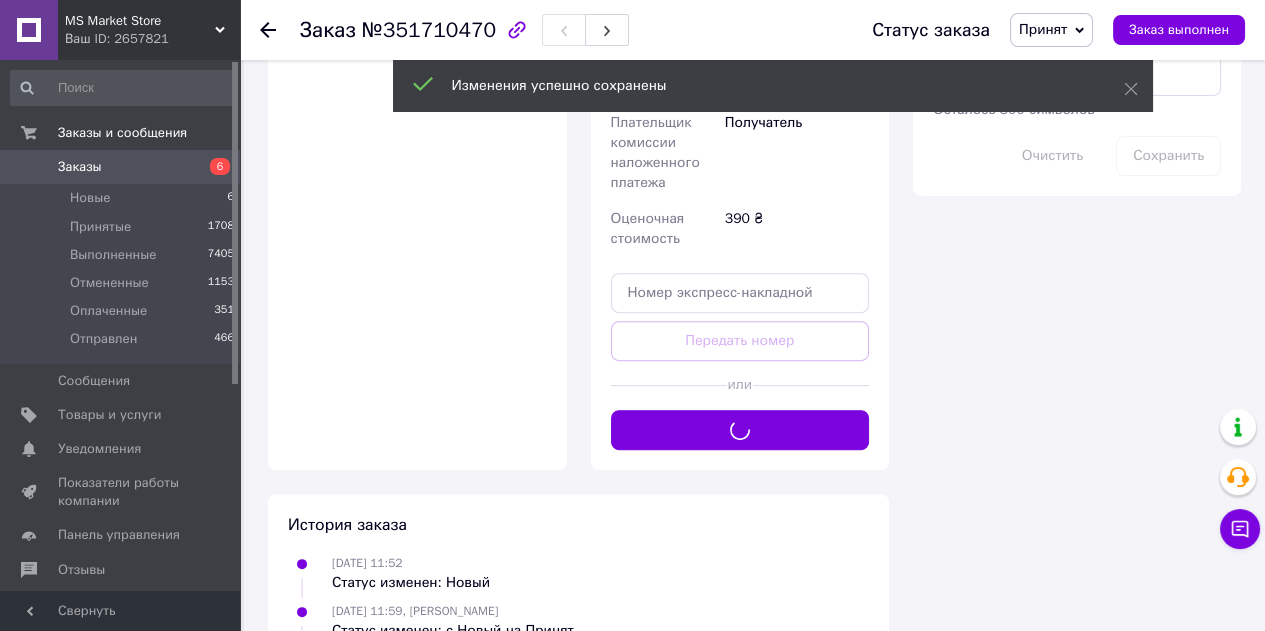 scroll, scrollTop: 1199, scrollLeft: 0, axis: vertical 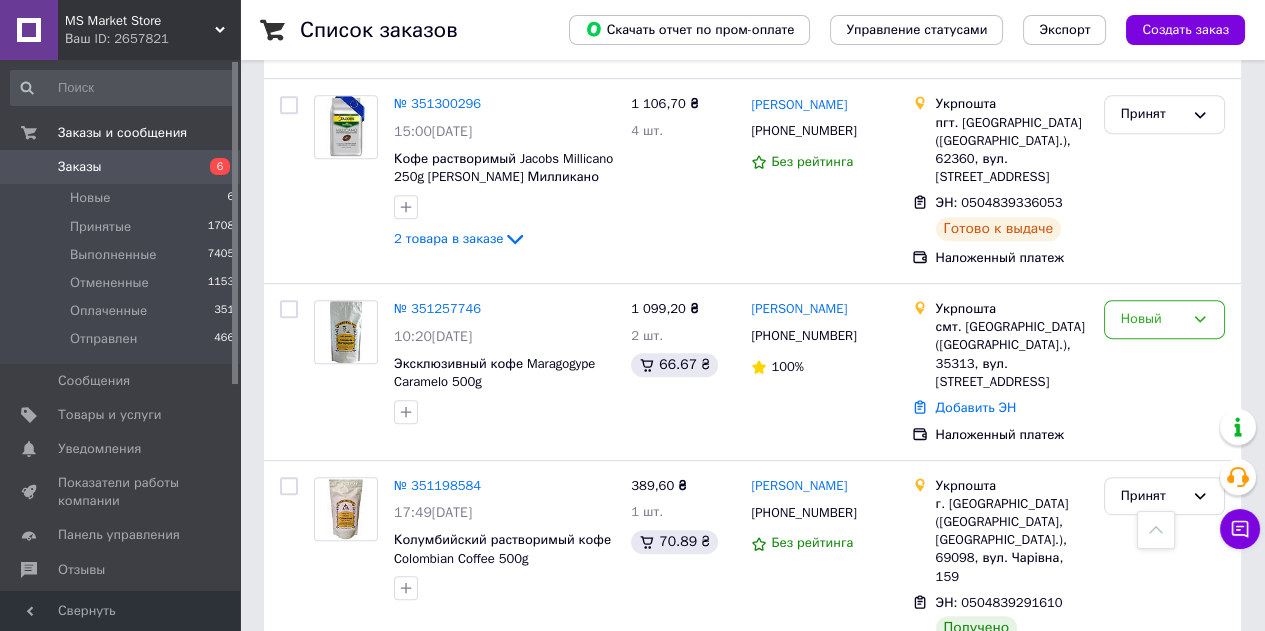 drag, startPoint x: 1182, startPoint y: 26, endPoint x: 1159, endPoint y: 15, distance: 25.495098 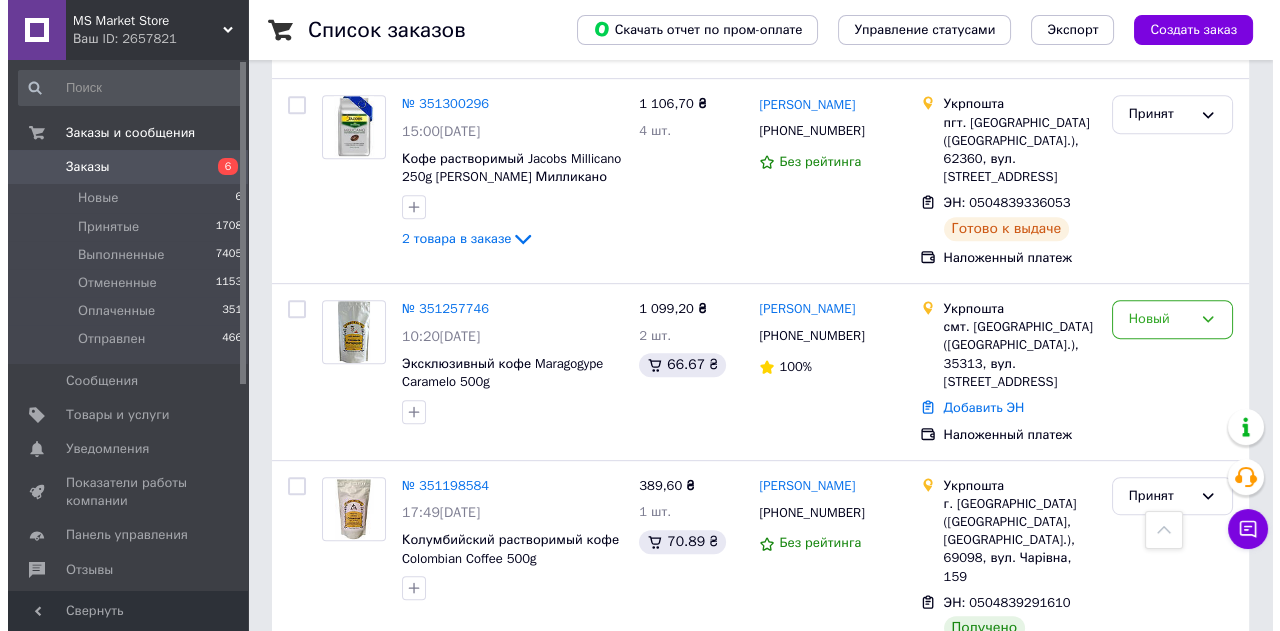 scroll, scrollTop: 0, scrollLeft: 0, axis: both 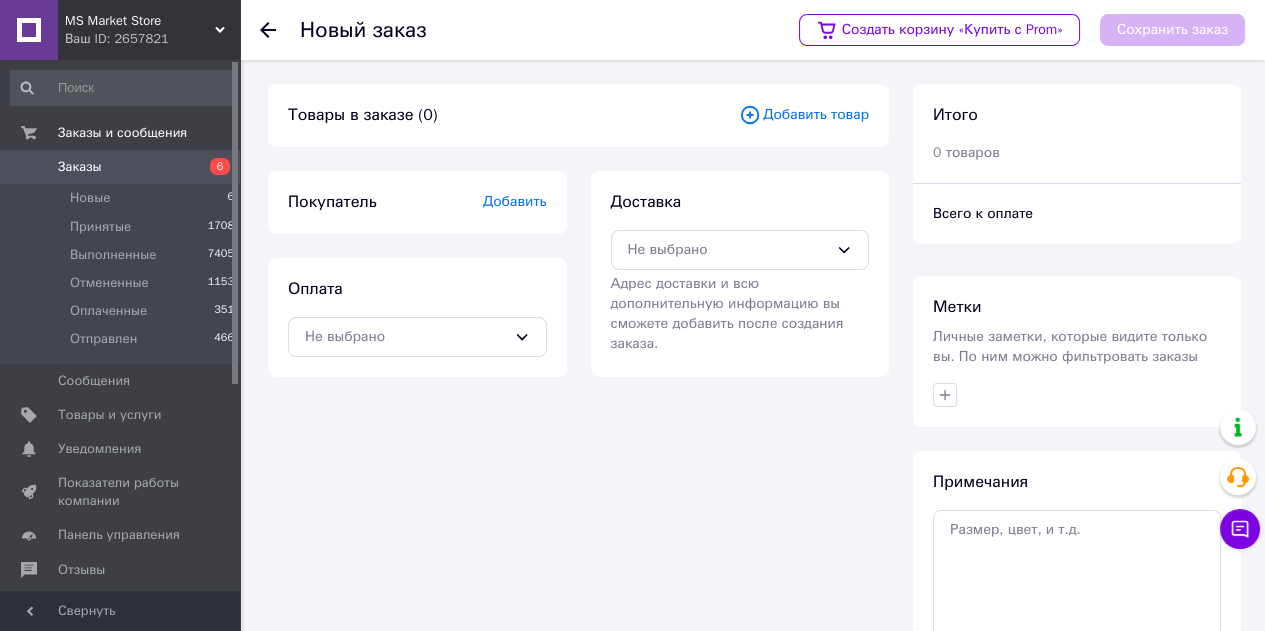 click on "Добавить" at bounding box center [515, 201] 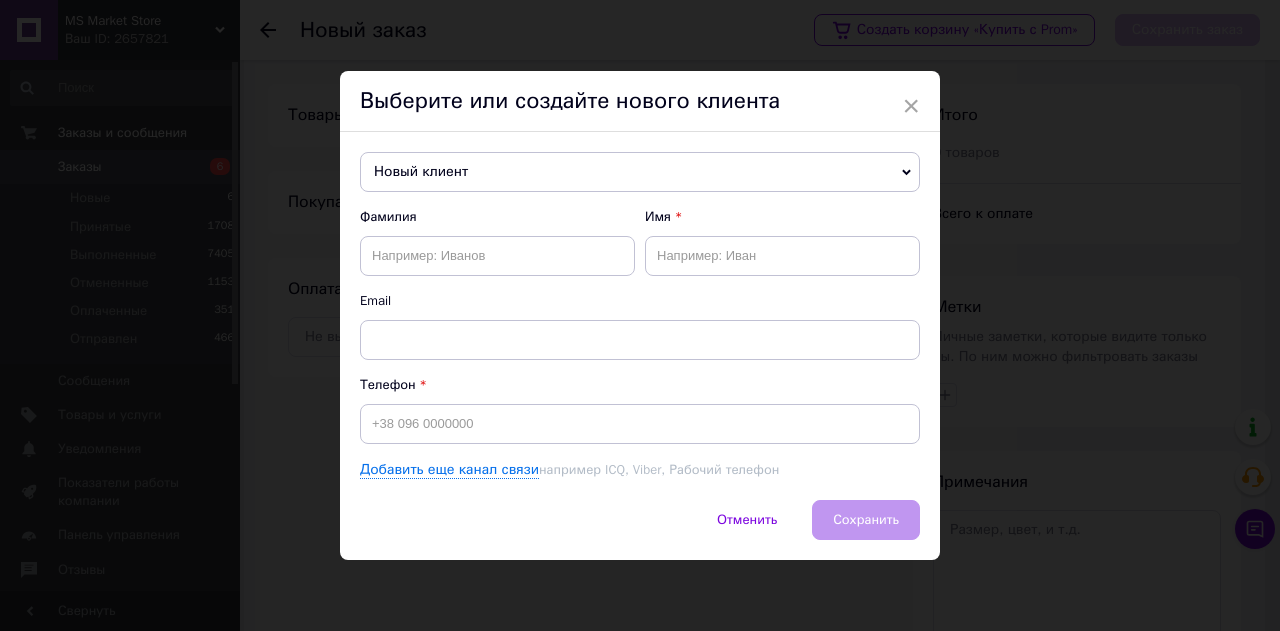 click on "Новый клиент" at bounding box center (640, 172) 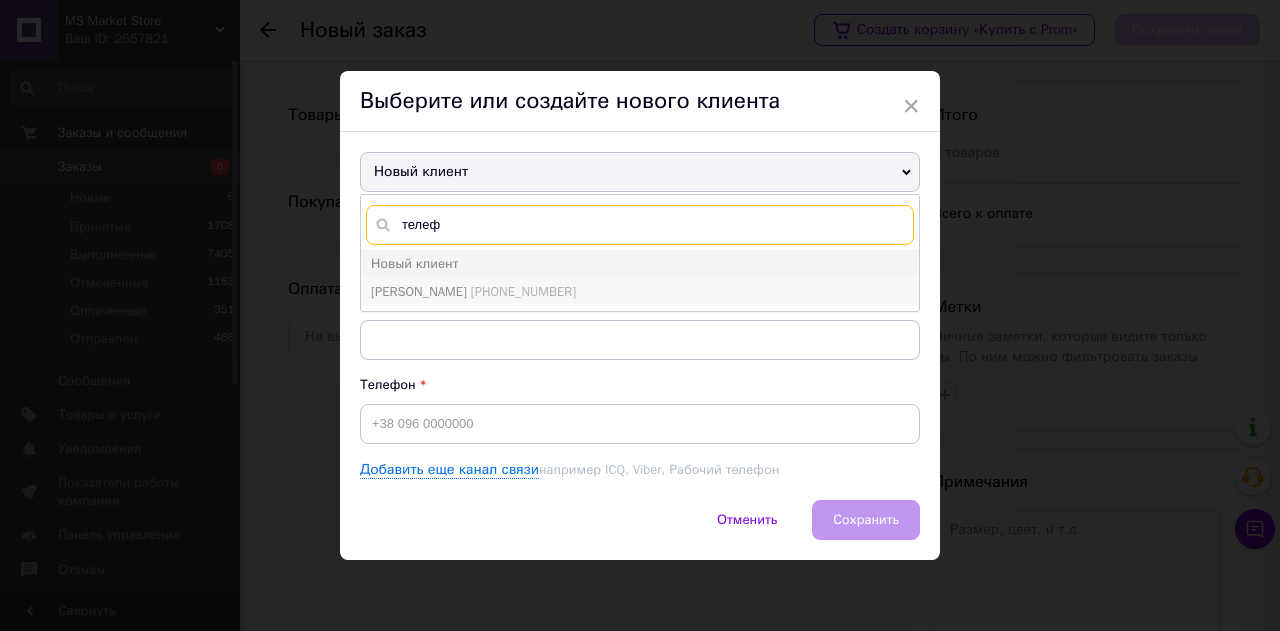 type on "телеф" 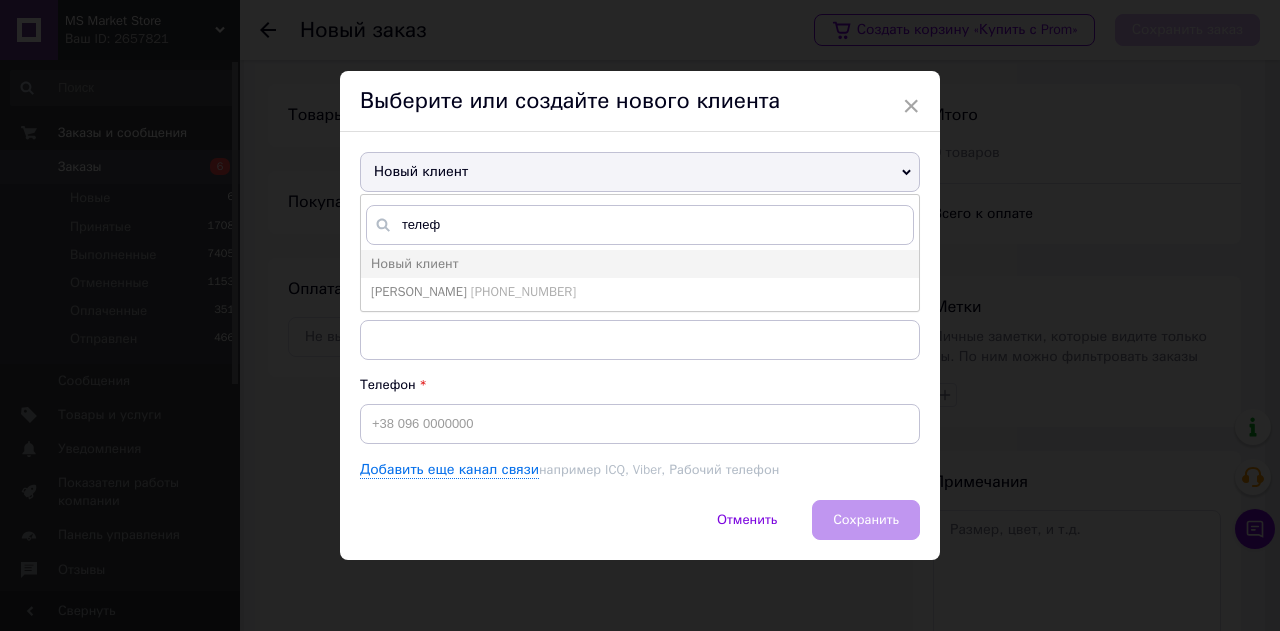 drag, startPoint x: 494, startPoint y: 292, endPoint x: 509, endPoint y: 293, distance: 15.033297 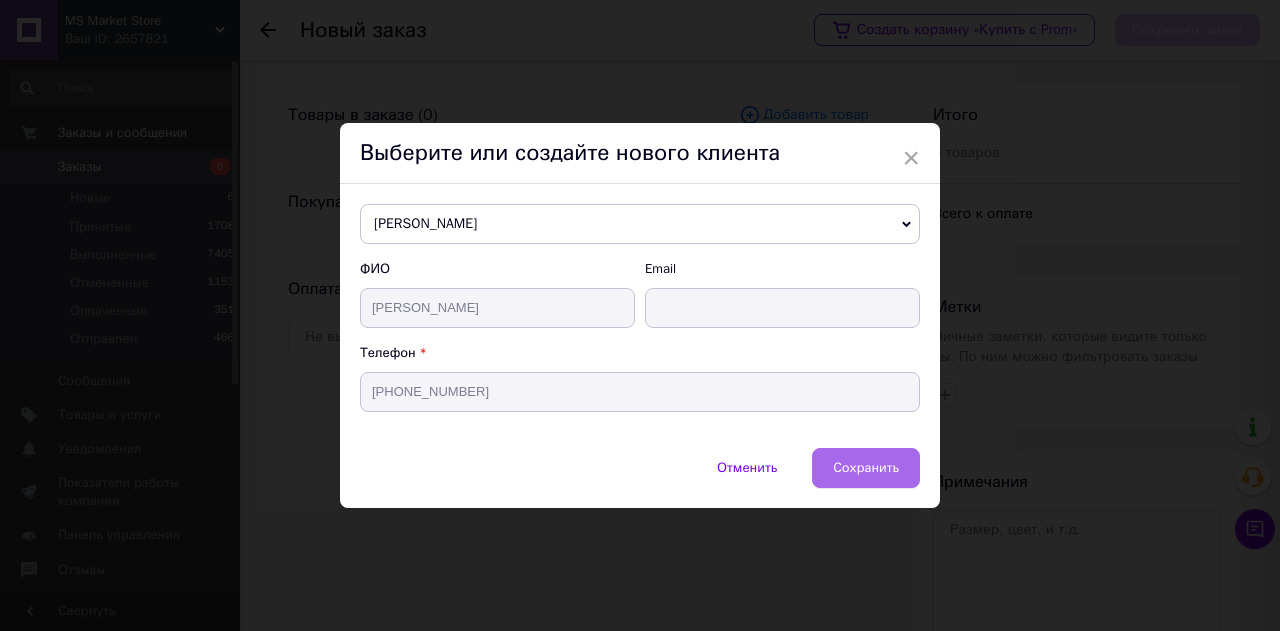 click on "Сохранить" at bounding box center [866, 468] 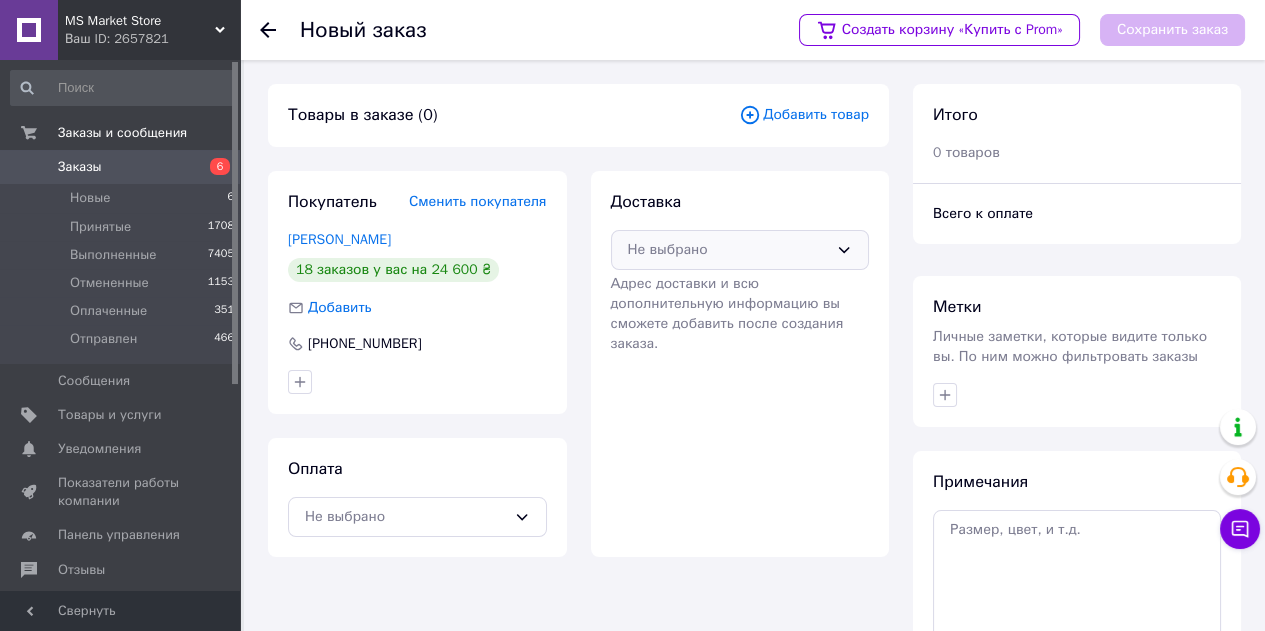 click on "Не выбрано" at bounding box center (728, 250) 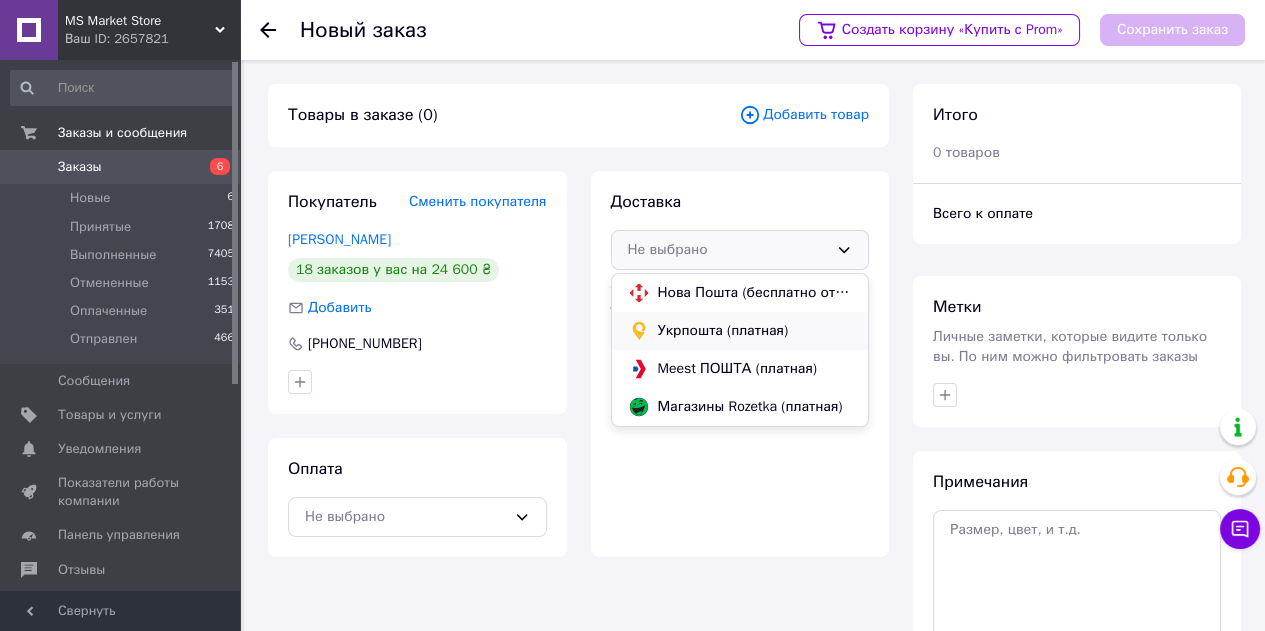 click on "Укрпошта (платная)" at bounding box center (740, 331) 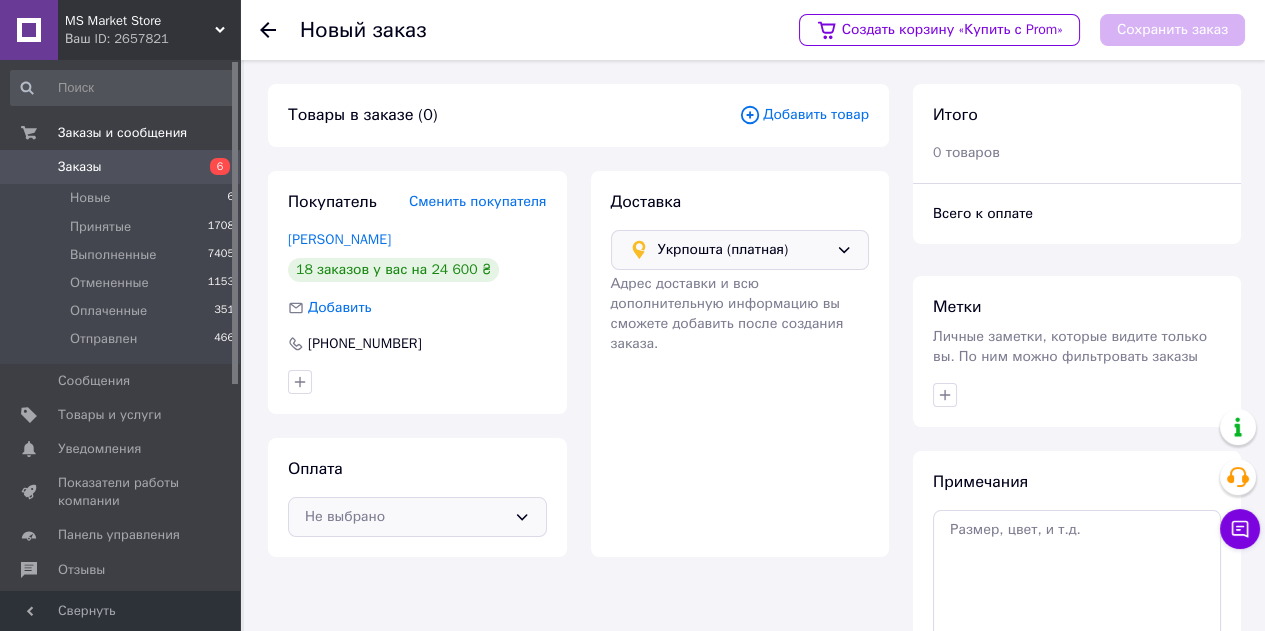 click on "Не выбрано" at bounding box center [405, 517] 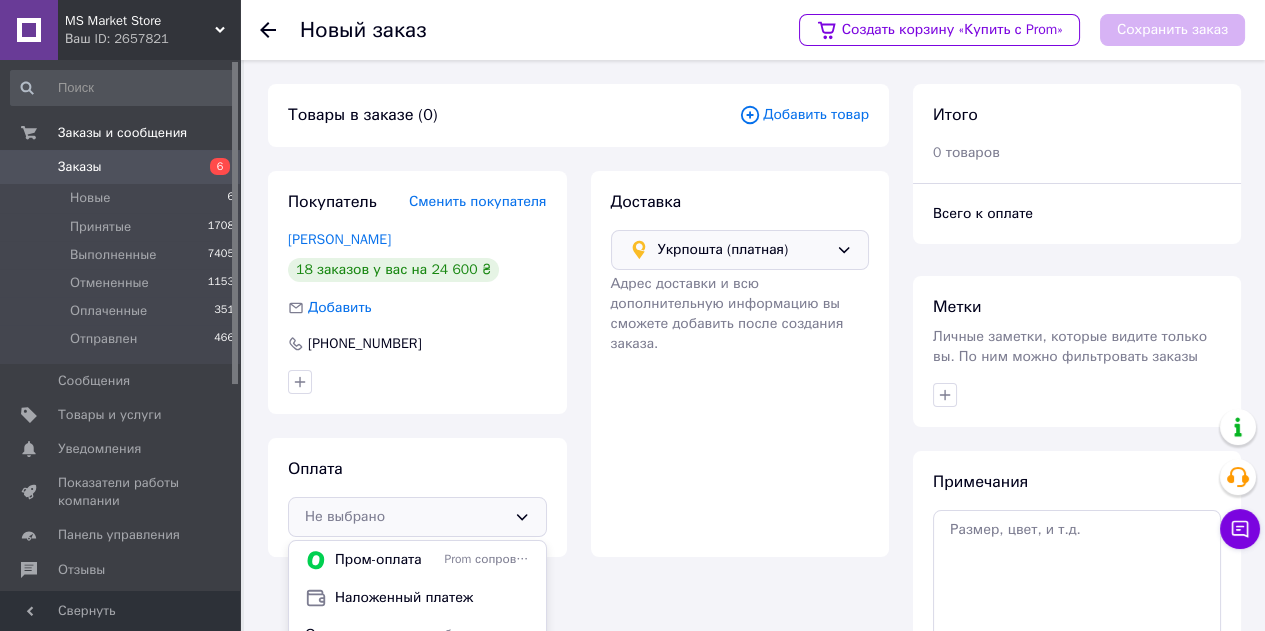 click on "Наложенный платеж" at bounding box center (432, 598) 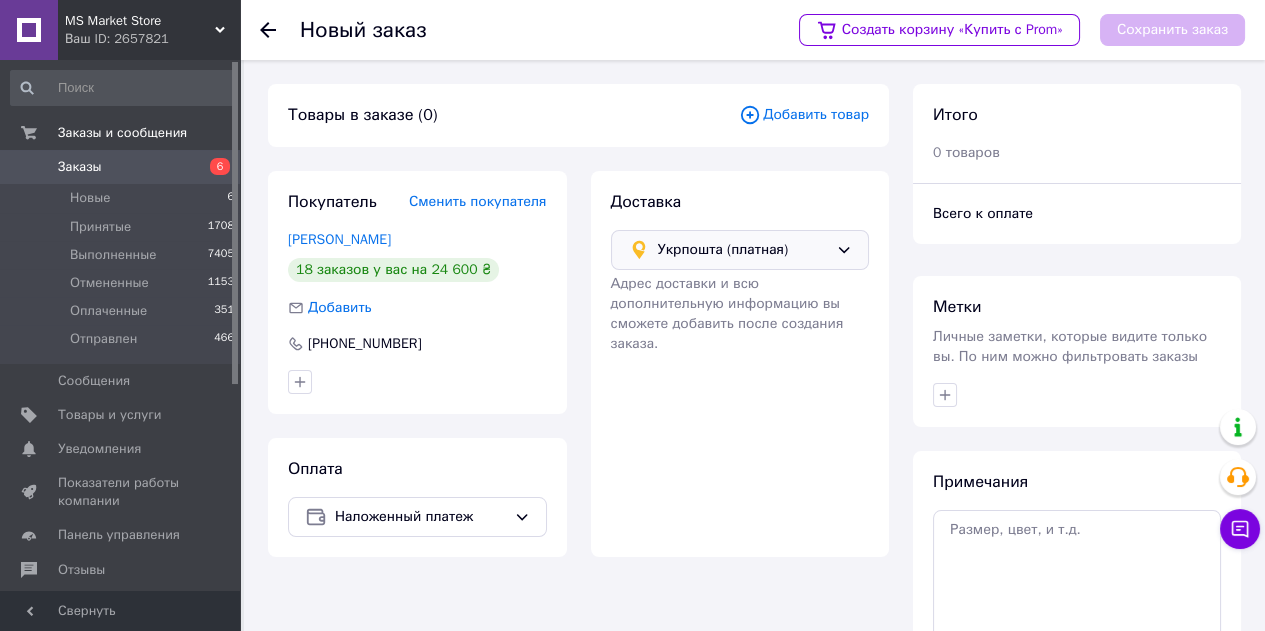 click on "Добавить товар" at bounding box center [804, 115] 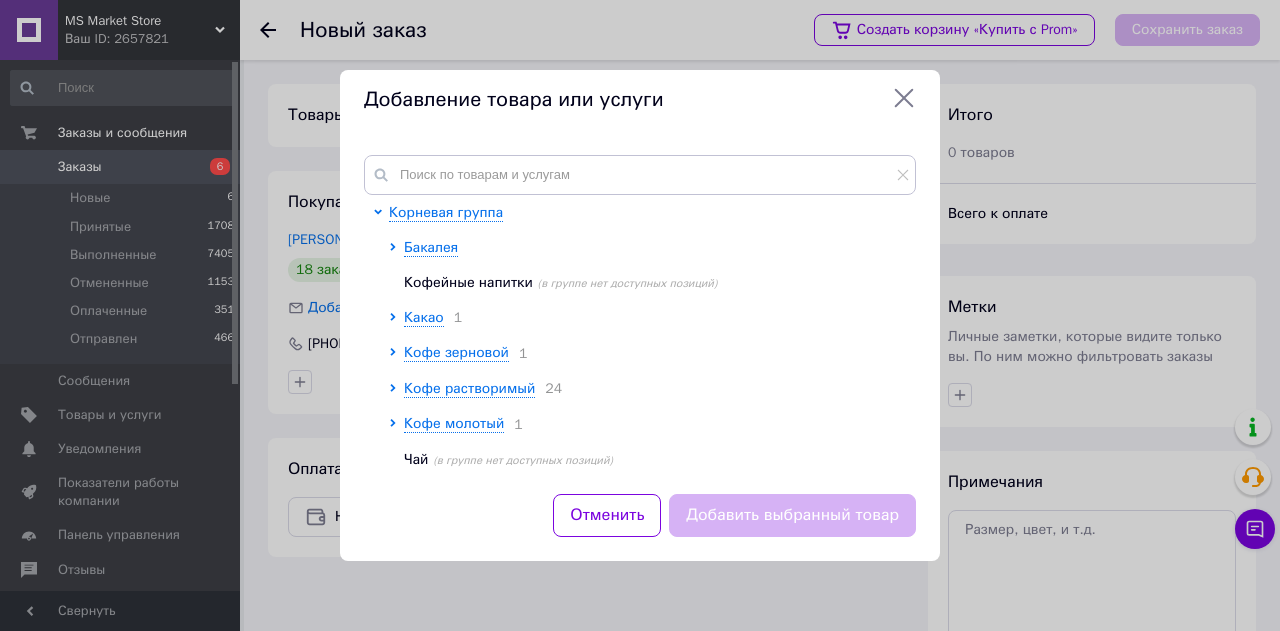 scroll, scrollTop: 10, scrollLeft: 0, axis: vertical 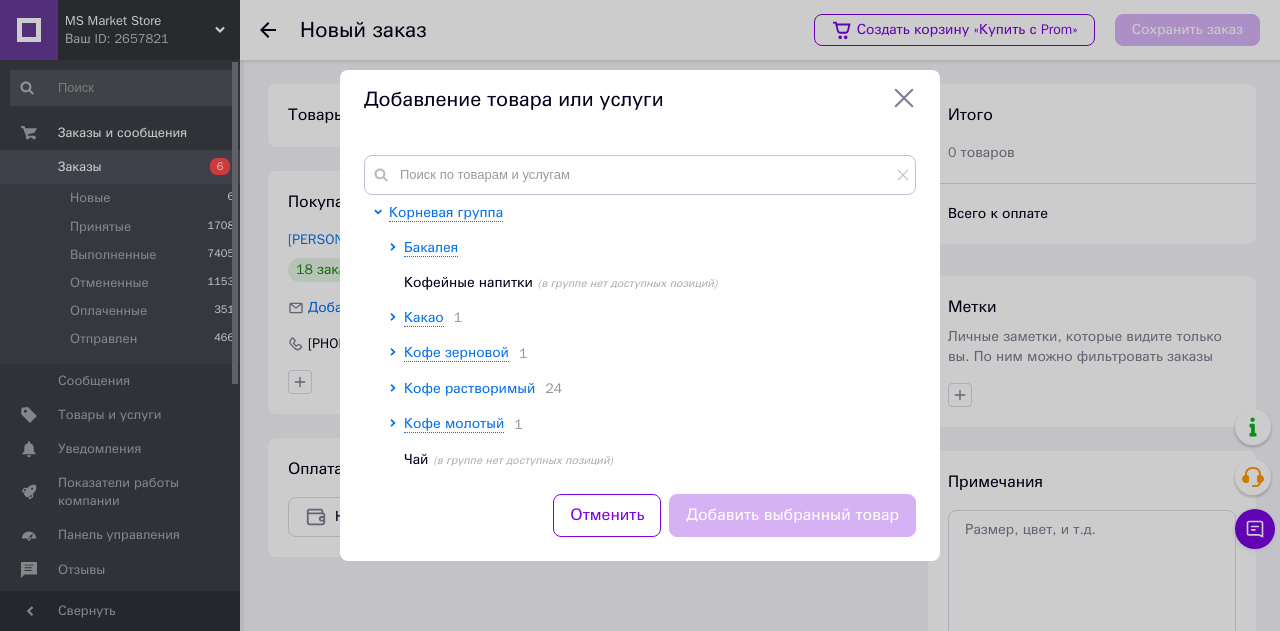 click on "Кофе растворимый" at bounding box center (469, 388) 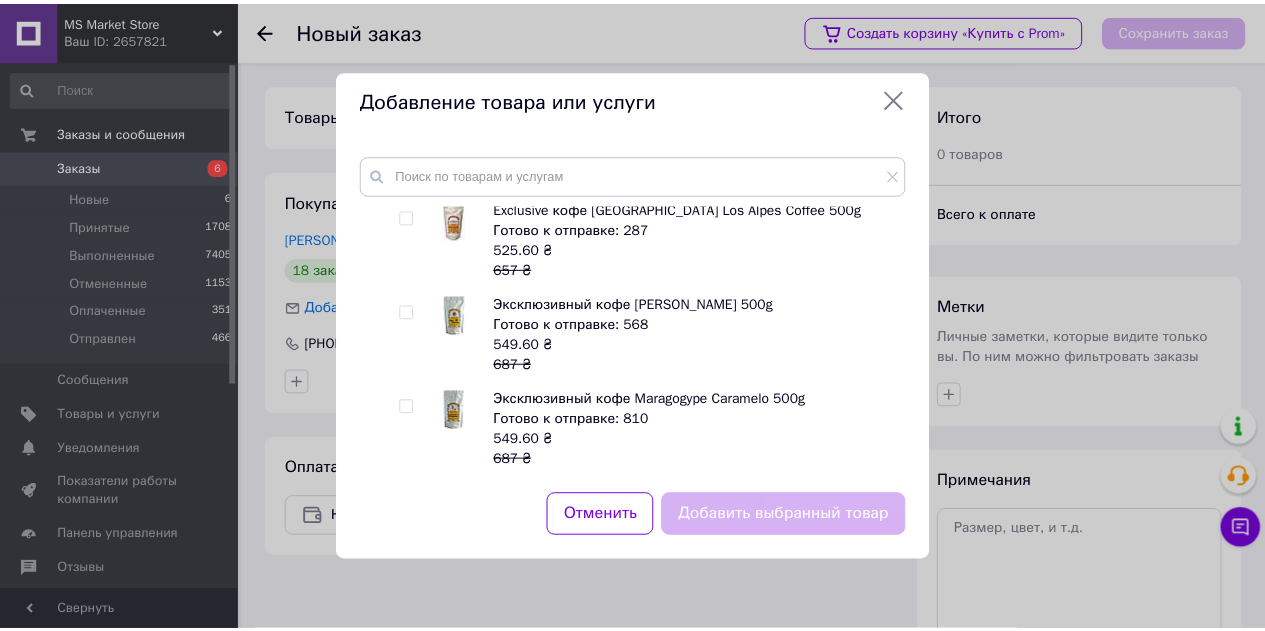 scroll, scrollTop: 710, scrollLeft: 0, axis: vertical 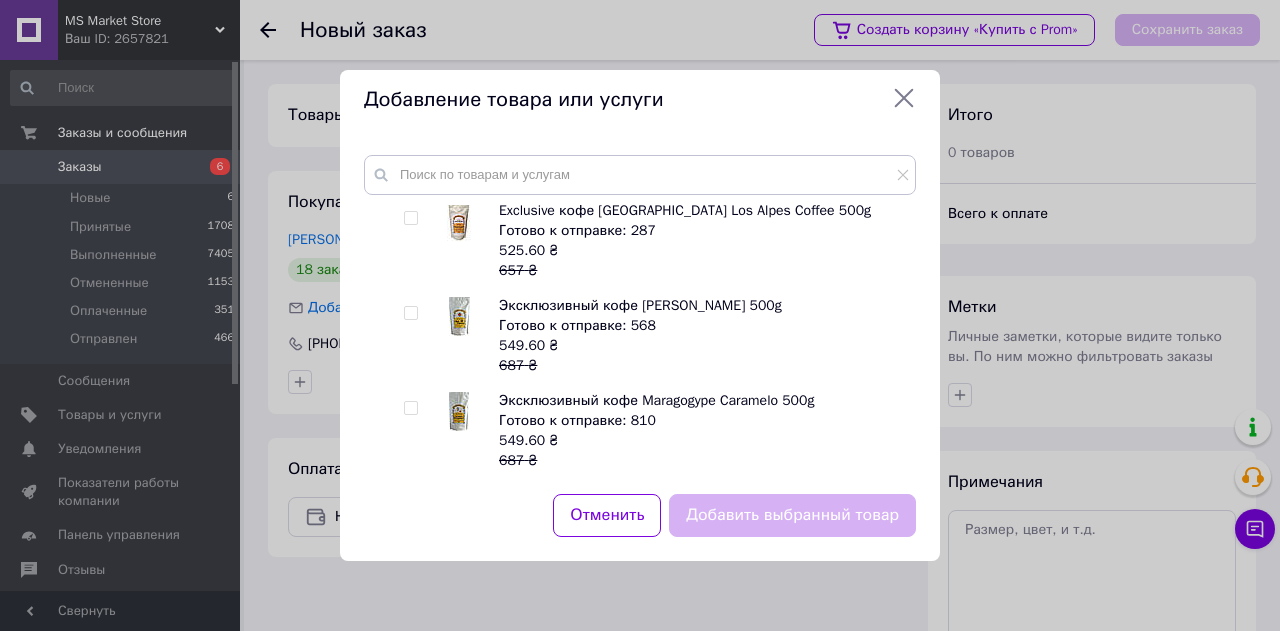 click at bounding box center [410, 313] 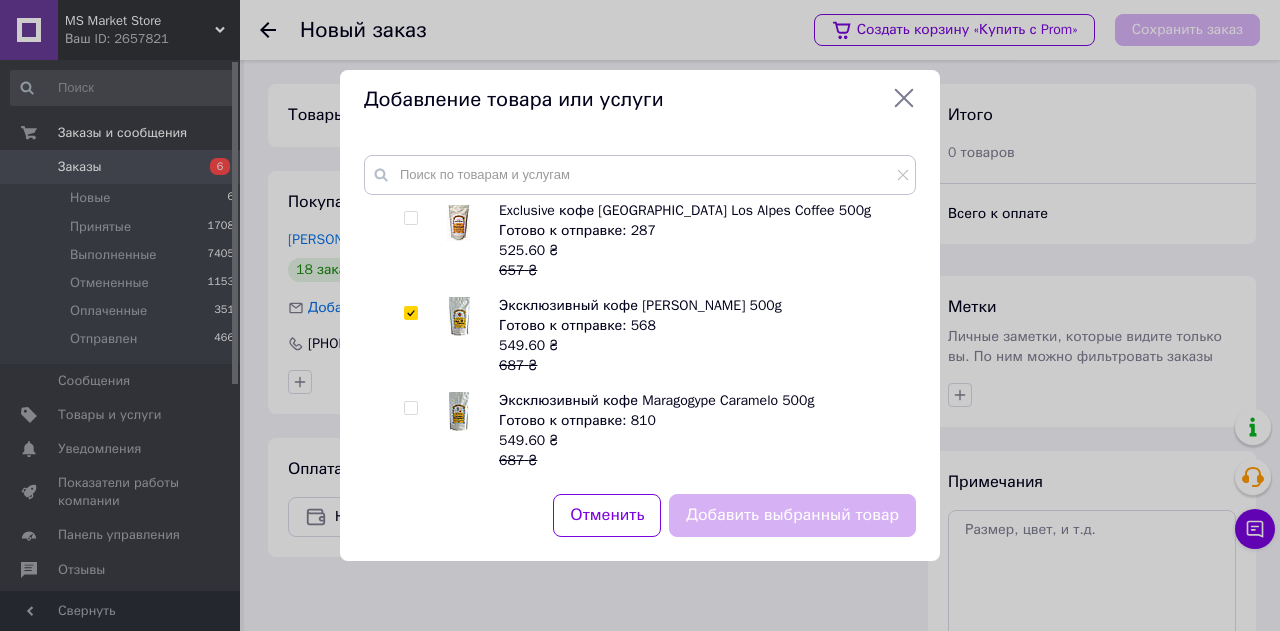 checkbox on "true" 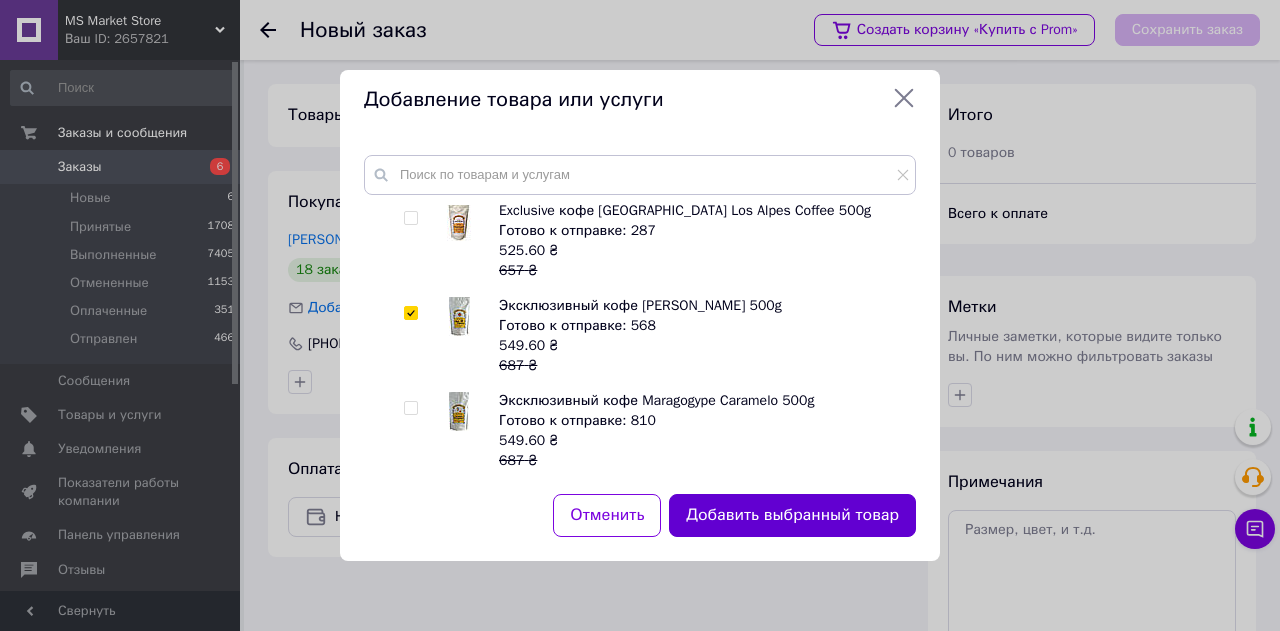 click on "Добавить выбранный товар" at bounding box center (792, 515) 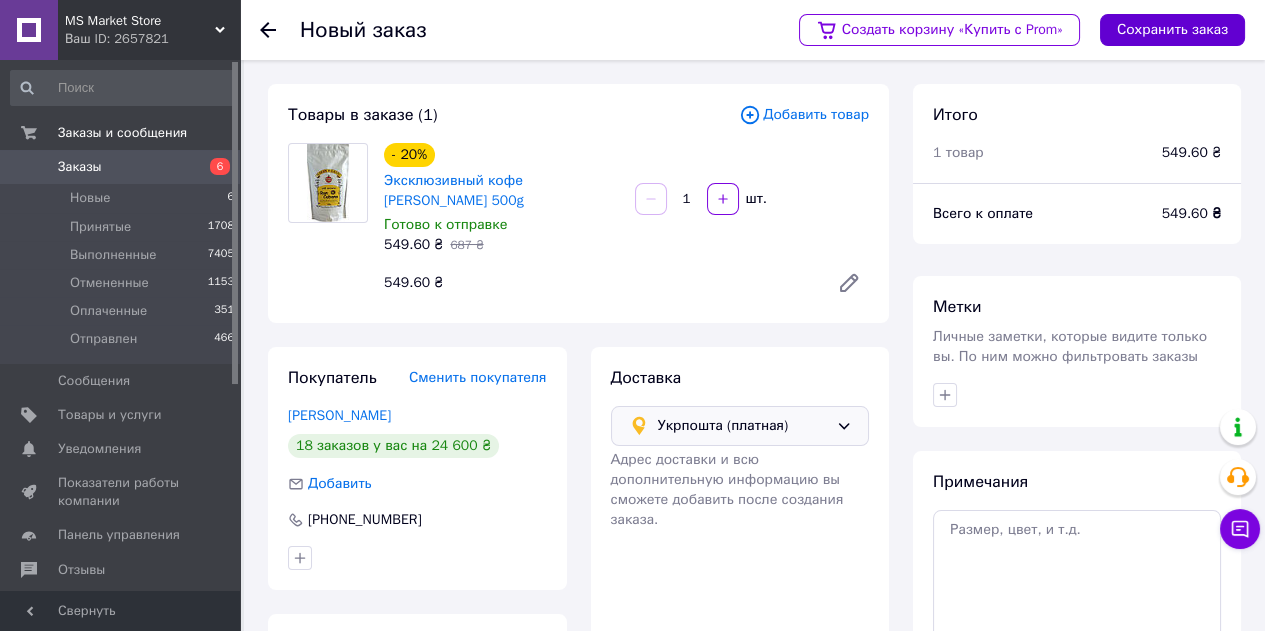 click on "Сохранить заказ" at bounding box center [1172, 30] 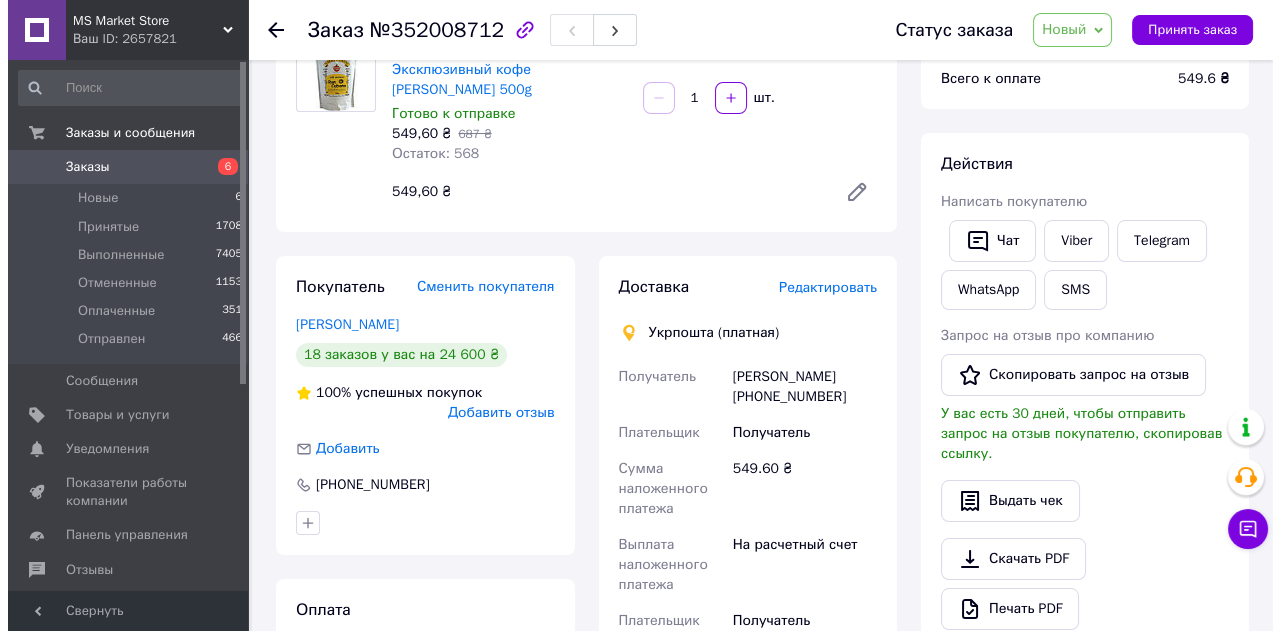 scroll, scrollTop: 199, scrollLeft: 0, axis: vertical 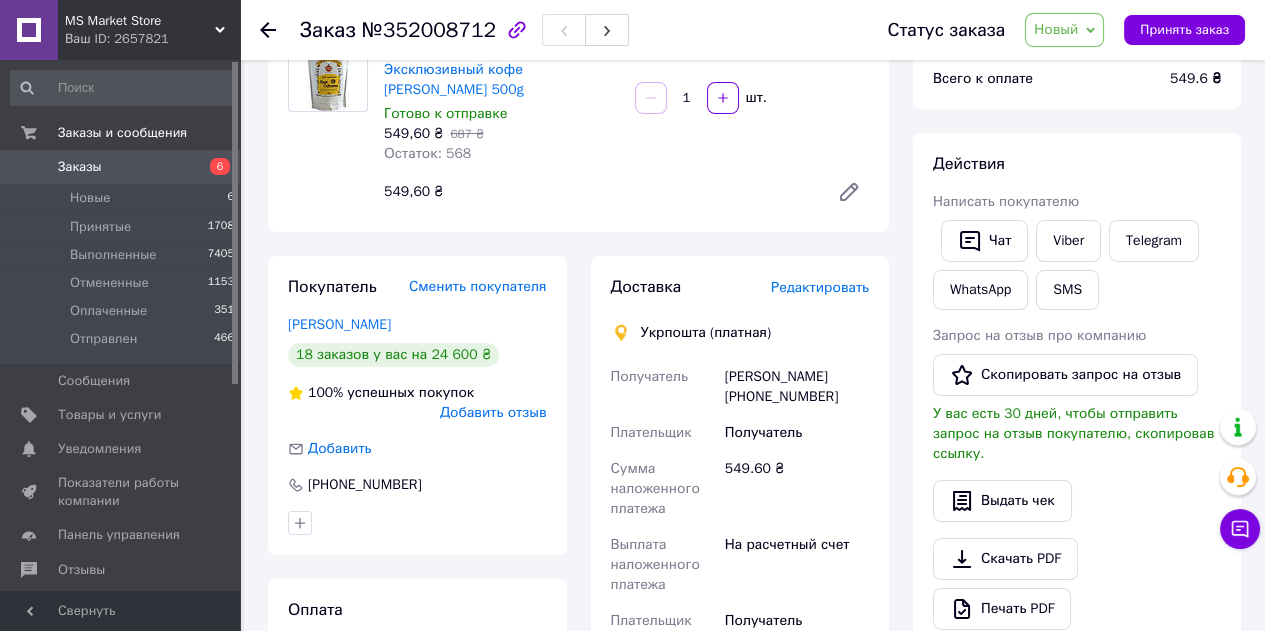 click on "Новый" at bounding box center [1064, 30] 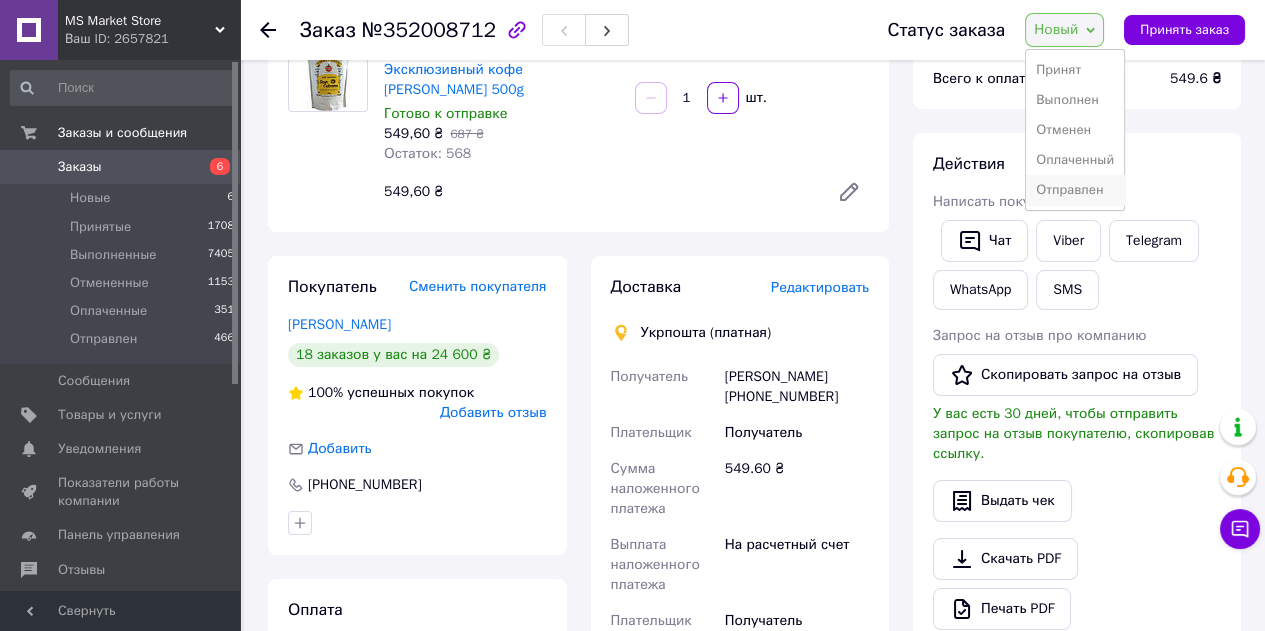 click on "Отправлен" at bounding box center (1075, 190) 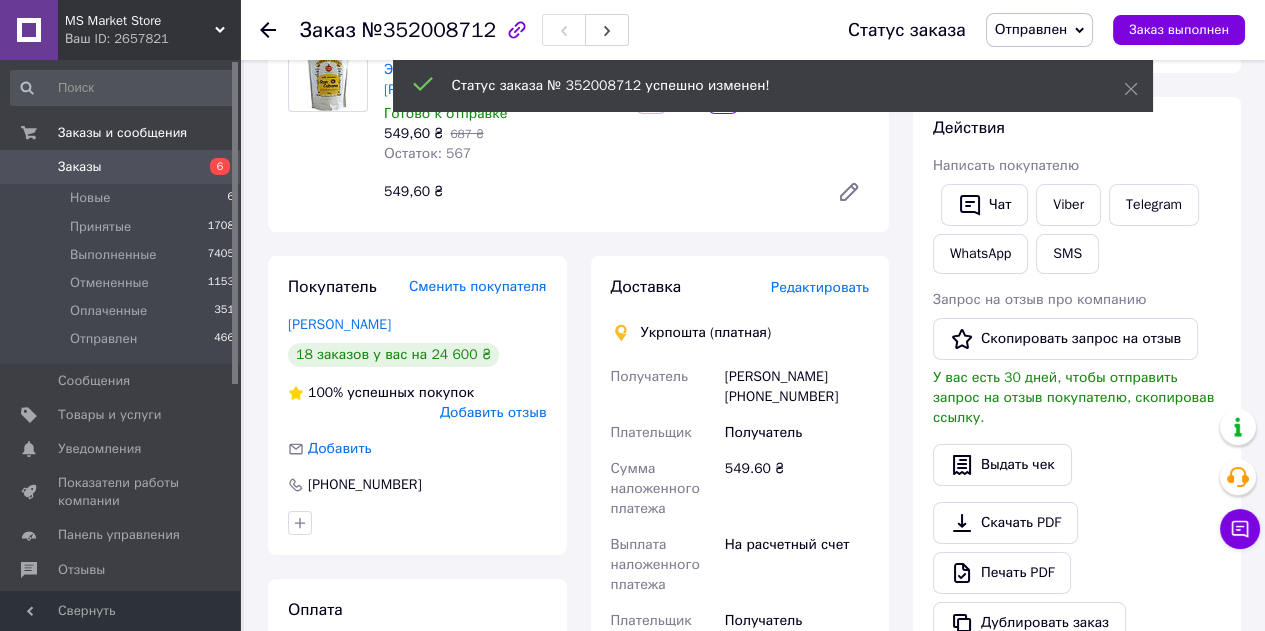 click on "Редактировать" at bounding box center (820, 287) 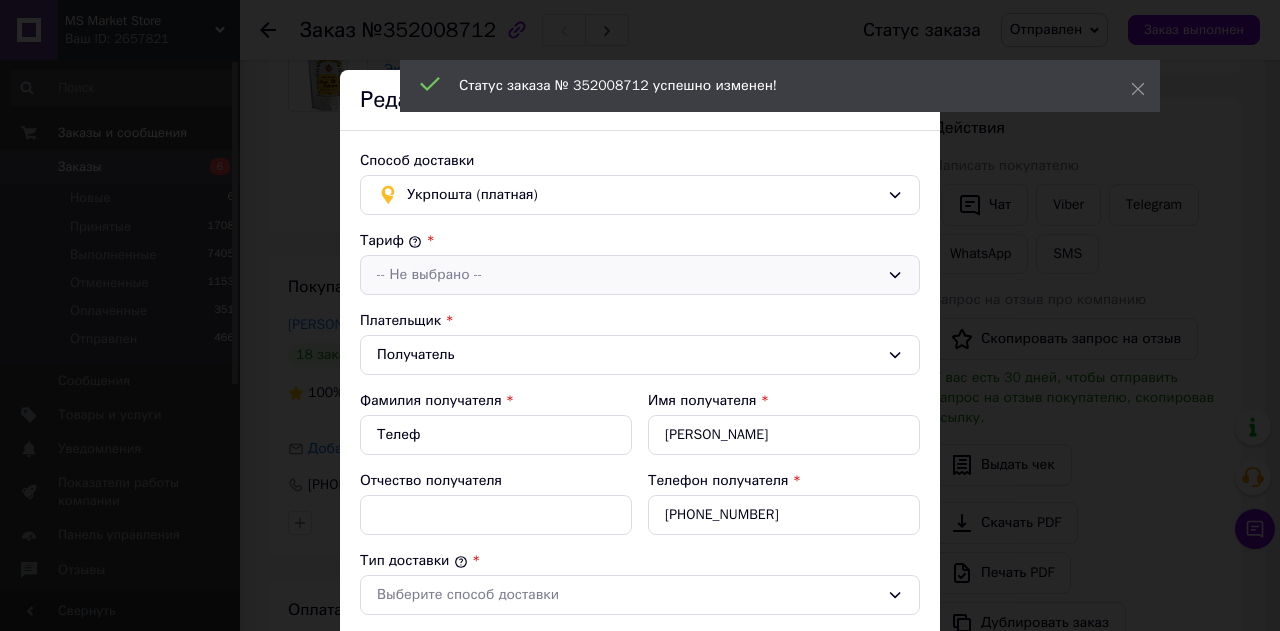 click on "-- Не выбрано --" at bounding box center [628, 275] 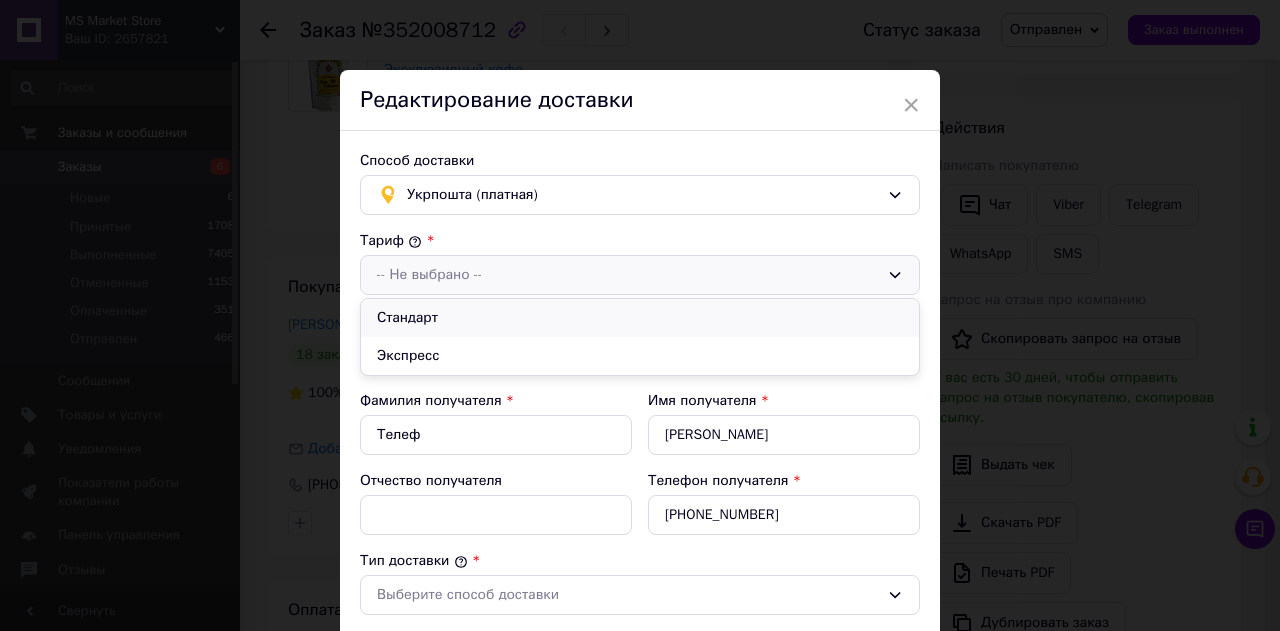 click on "Стандарт" at bounding box center [640, 318] 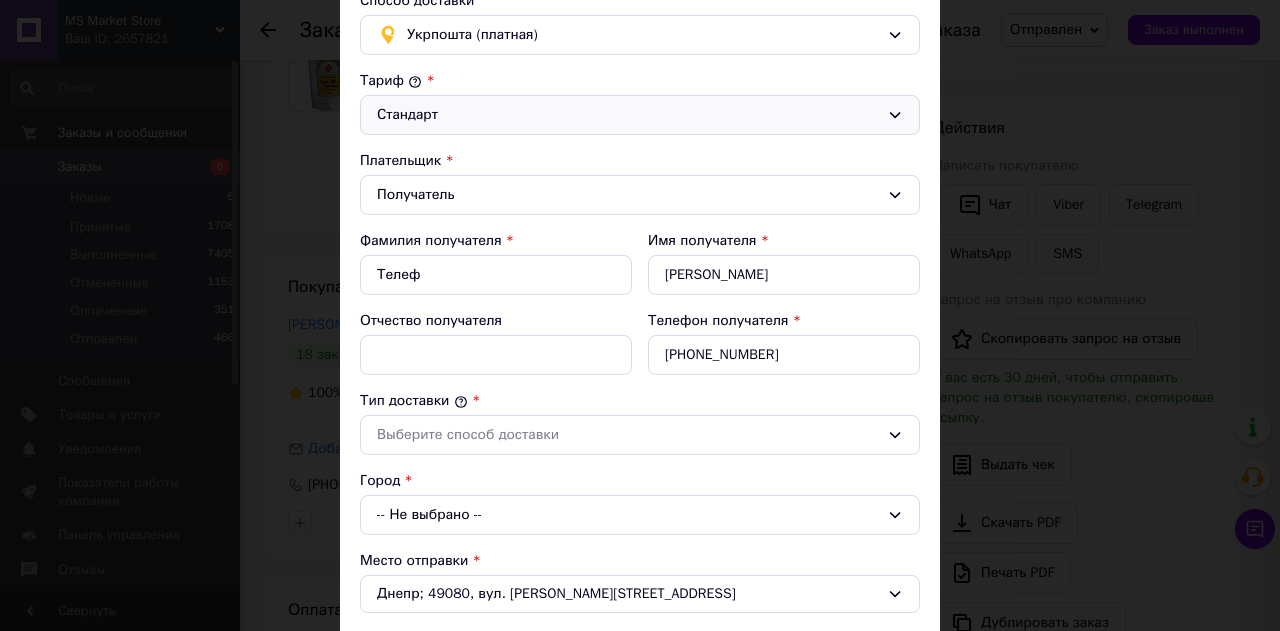 scroll, scrollTop: 163, scrollLeft: 0, axis: vertical 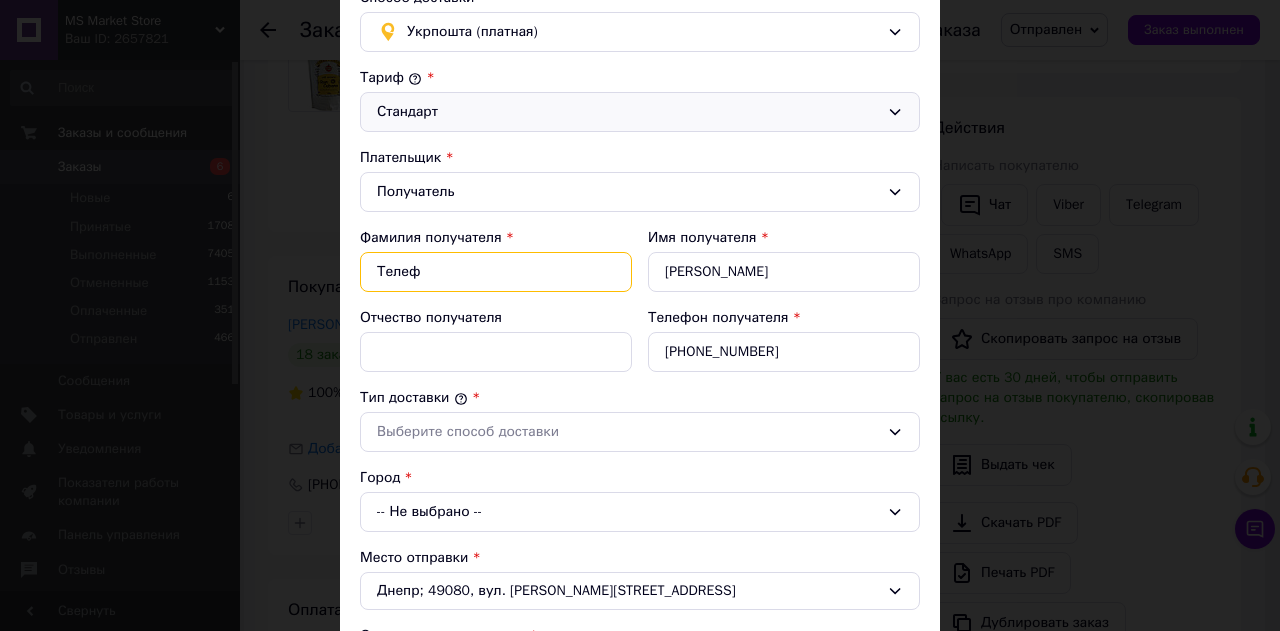 click on "Телеф" at bounding box center [496, 272] 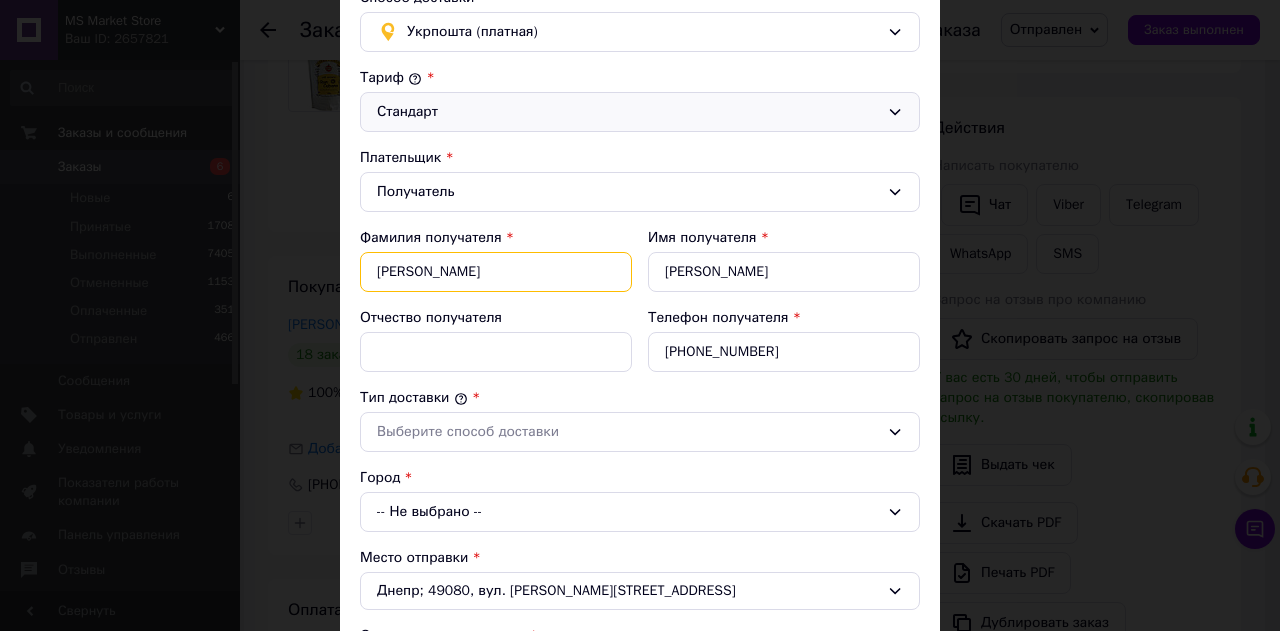 click on "[PERSON_NAME]" at bounding box center (496, 272) 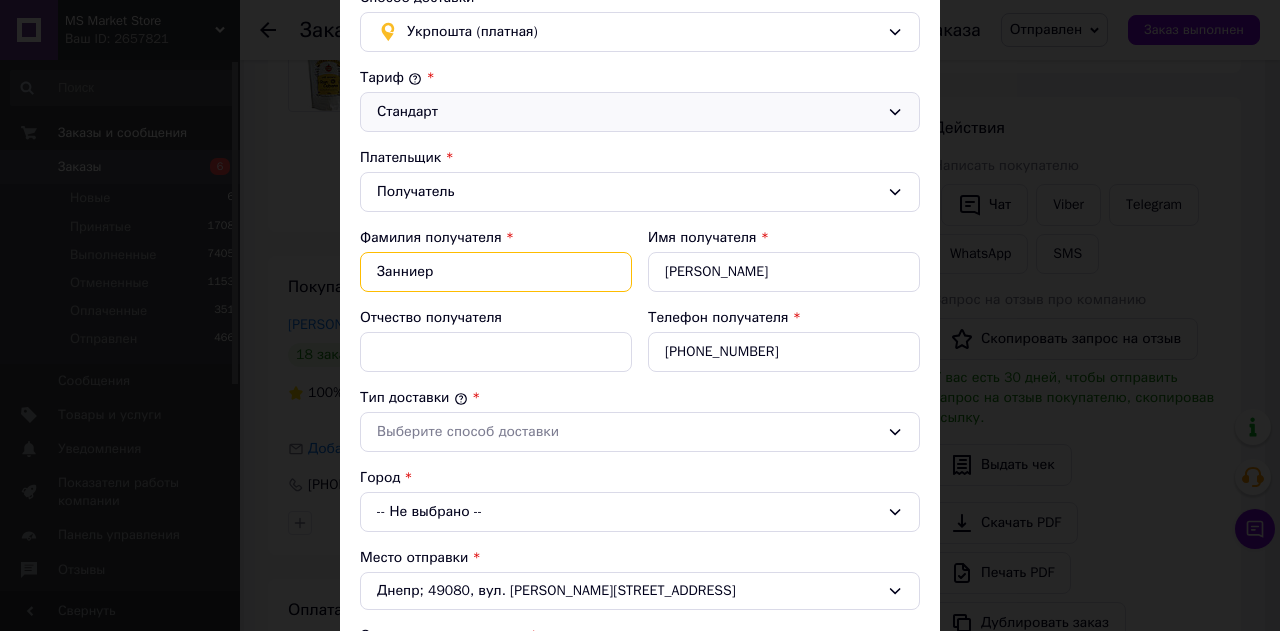 type on "Занниер" 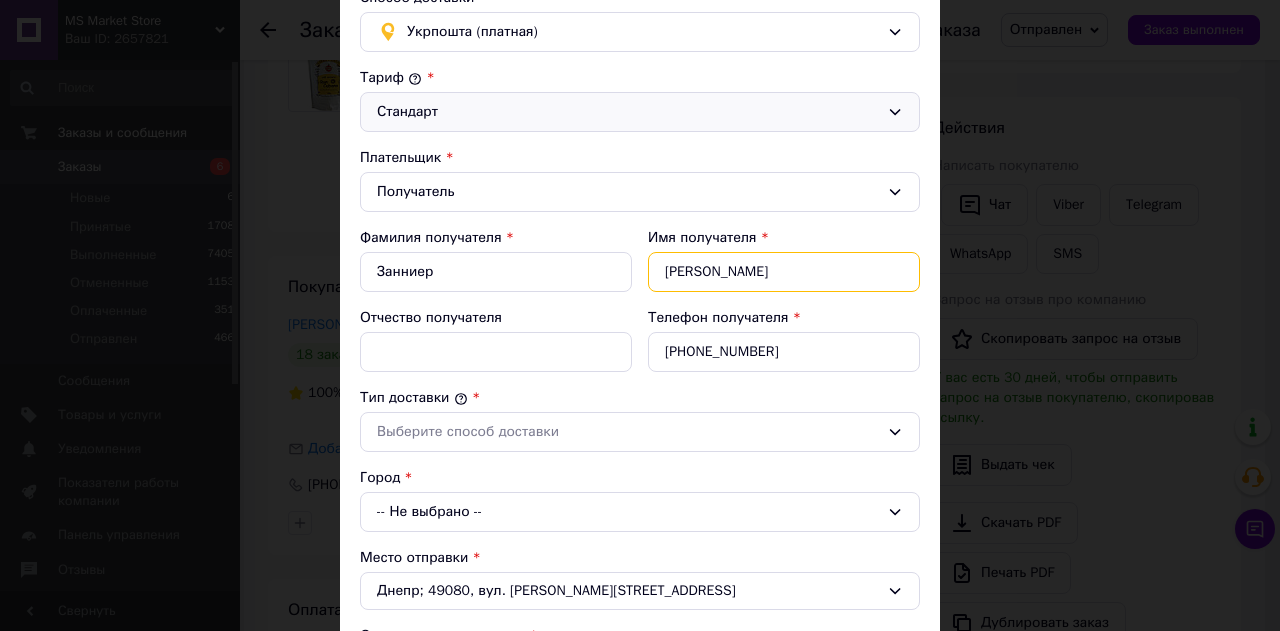 click on "Віталій" at bounding box center (784, 272) 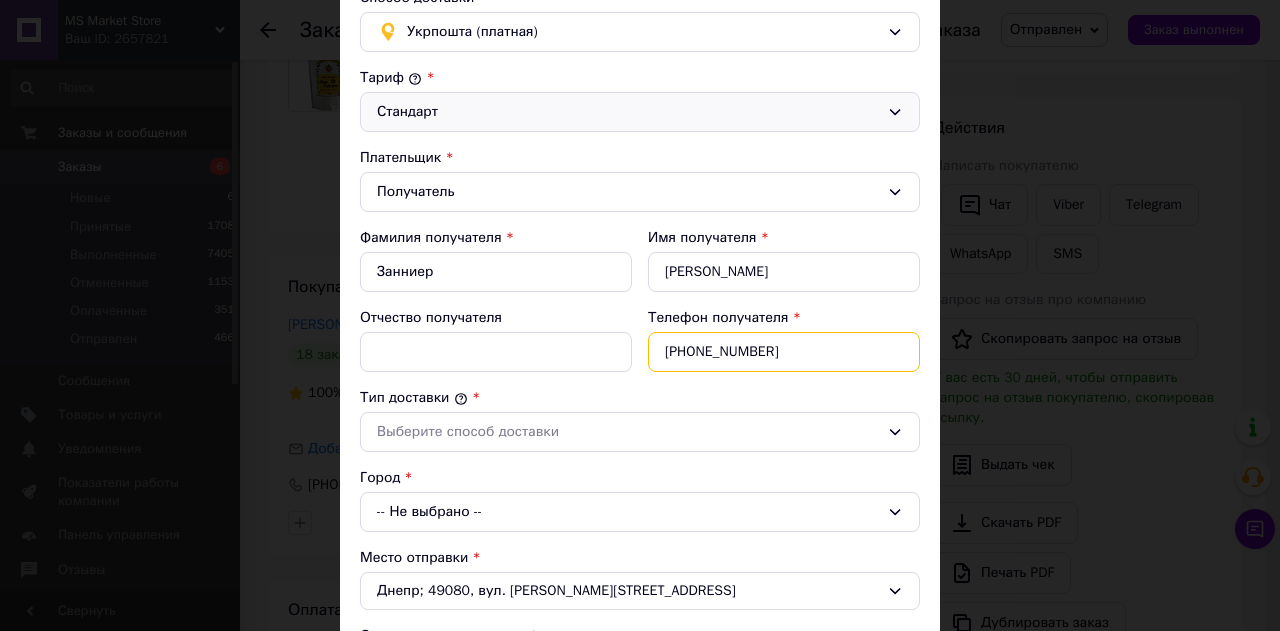 click on "+380678935928" at bounding box center [784, 352] 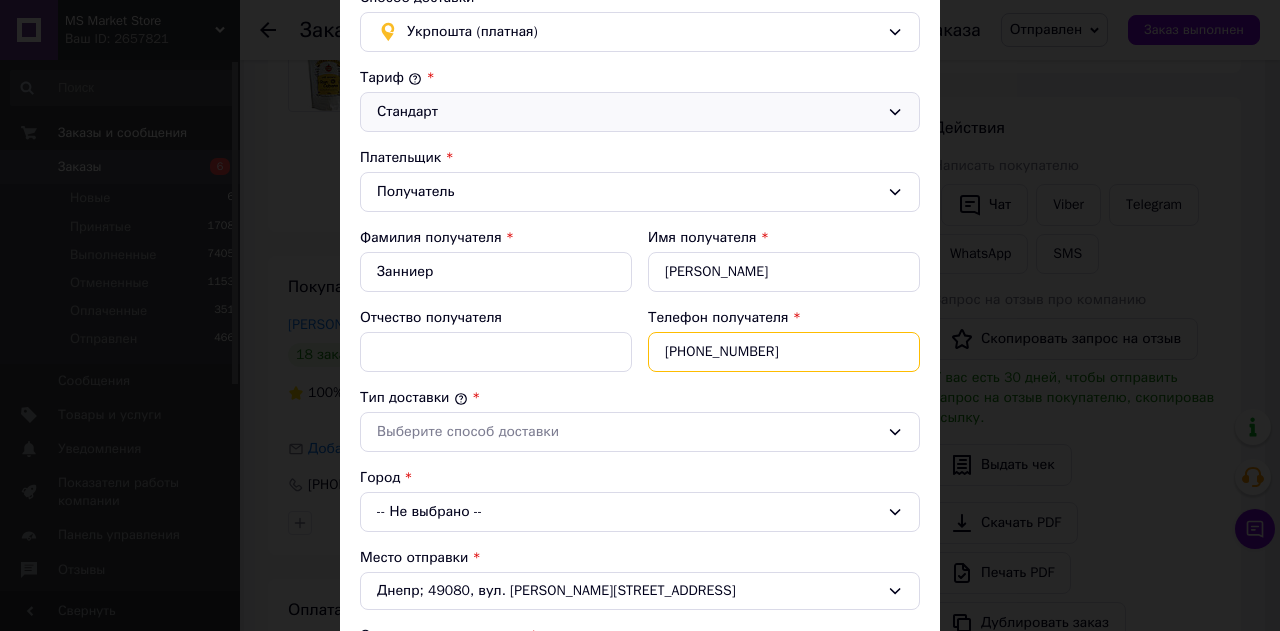type on "+" 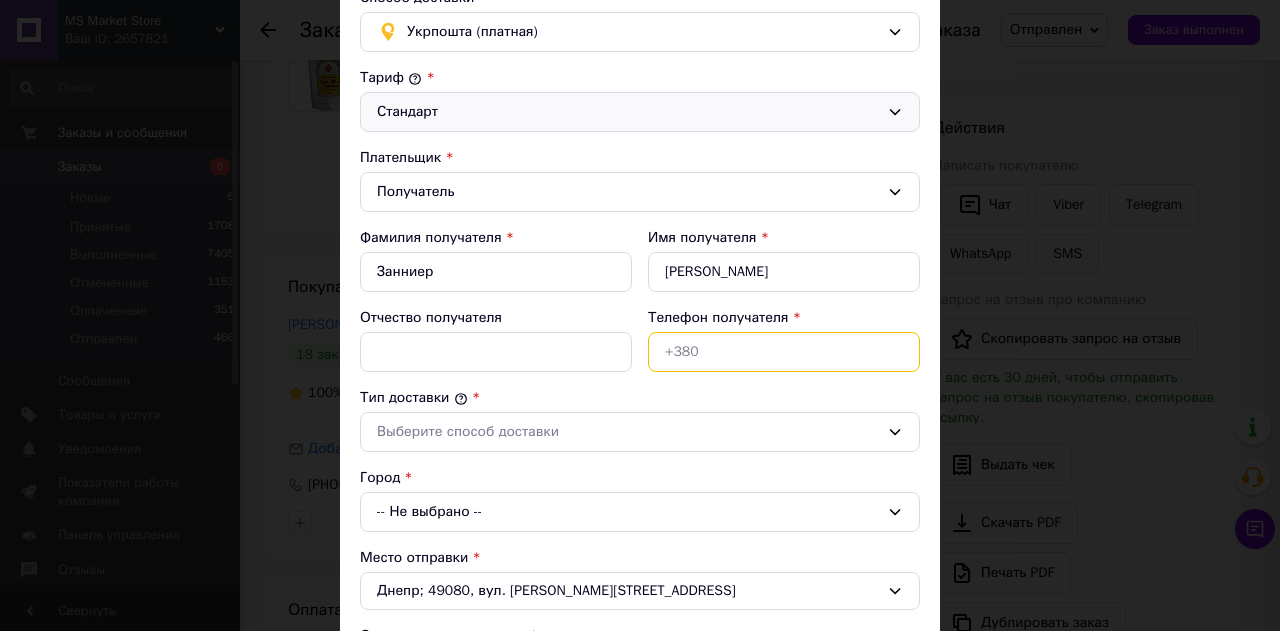 paste on "[PHONE_NUMBER]" 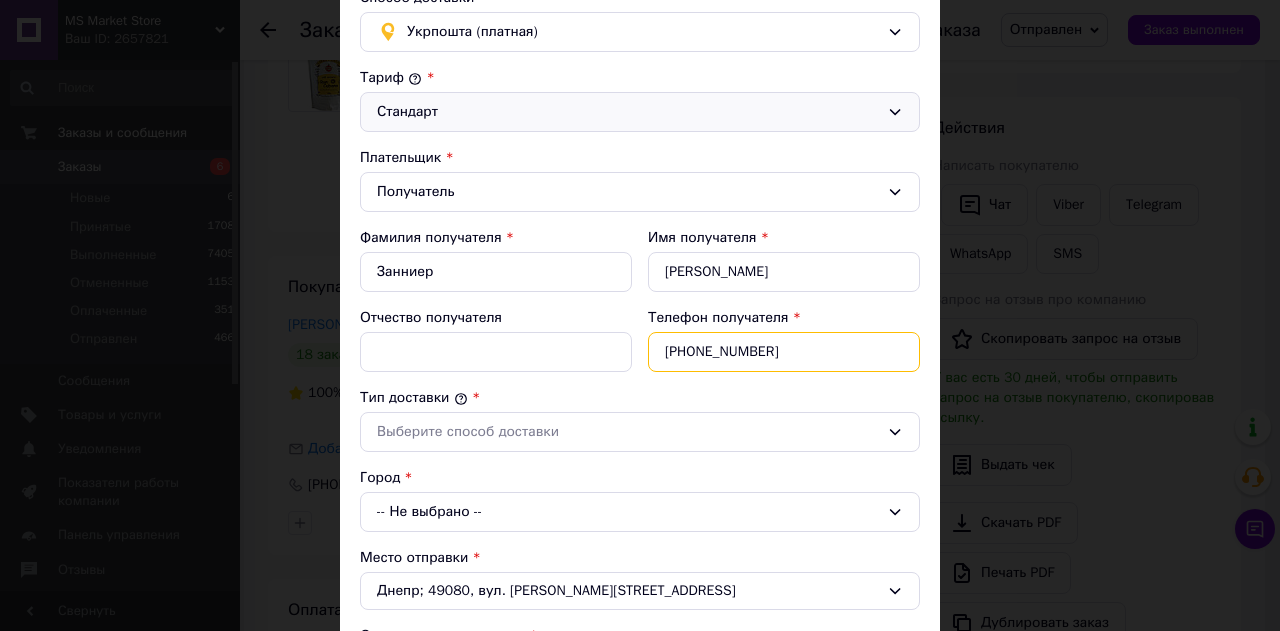 type on "[PHONE_NUMBER]" 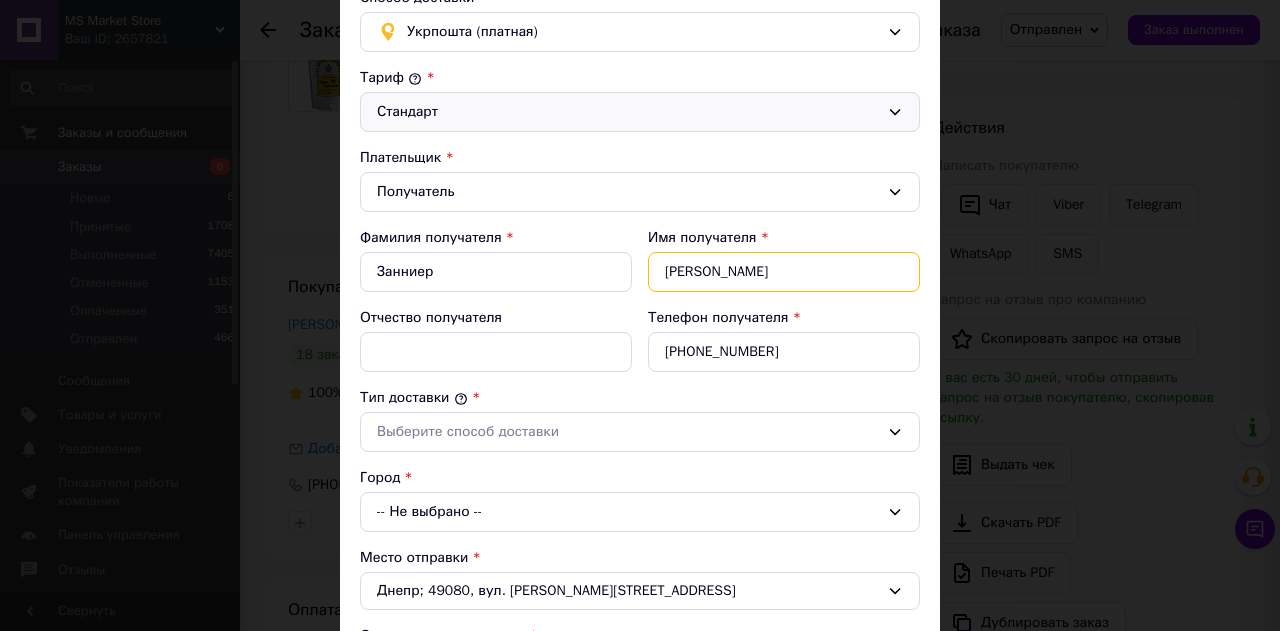 click on "[PERSON_NAME]" at bounding box center (784, 272) 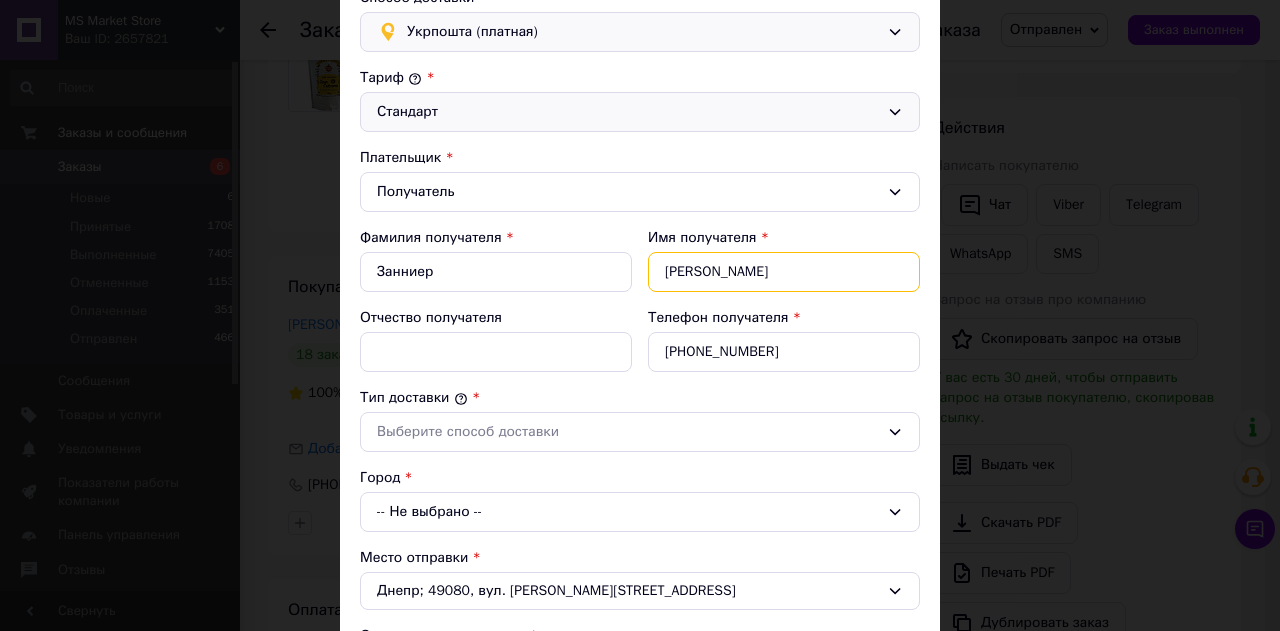type on "[PERSON_NAME]" 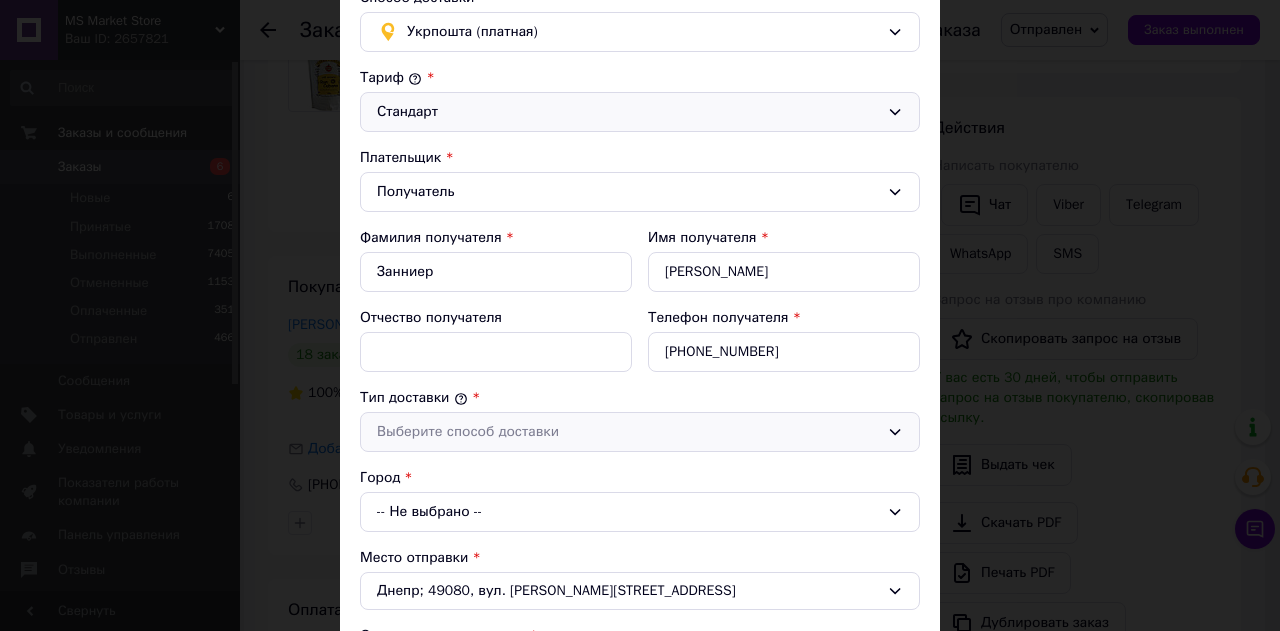 click on "Выберите способ доставки" at bounding box center (628, 432) 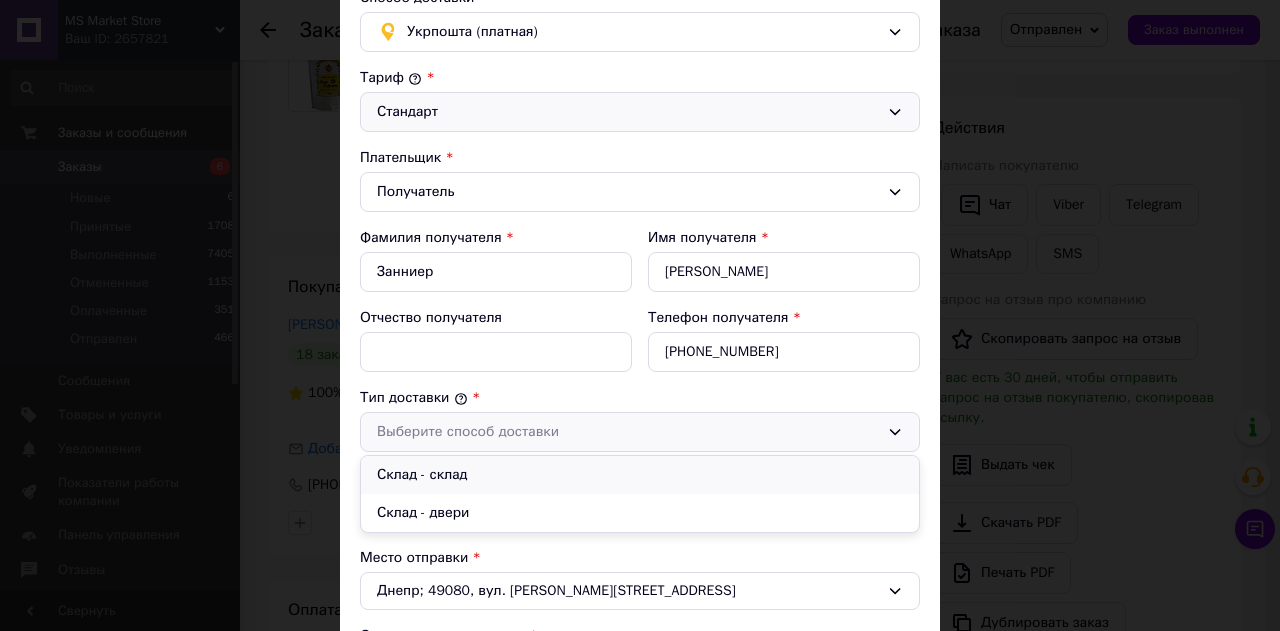 click on "Склад - склад" at bounding box center (640, 475) 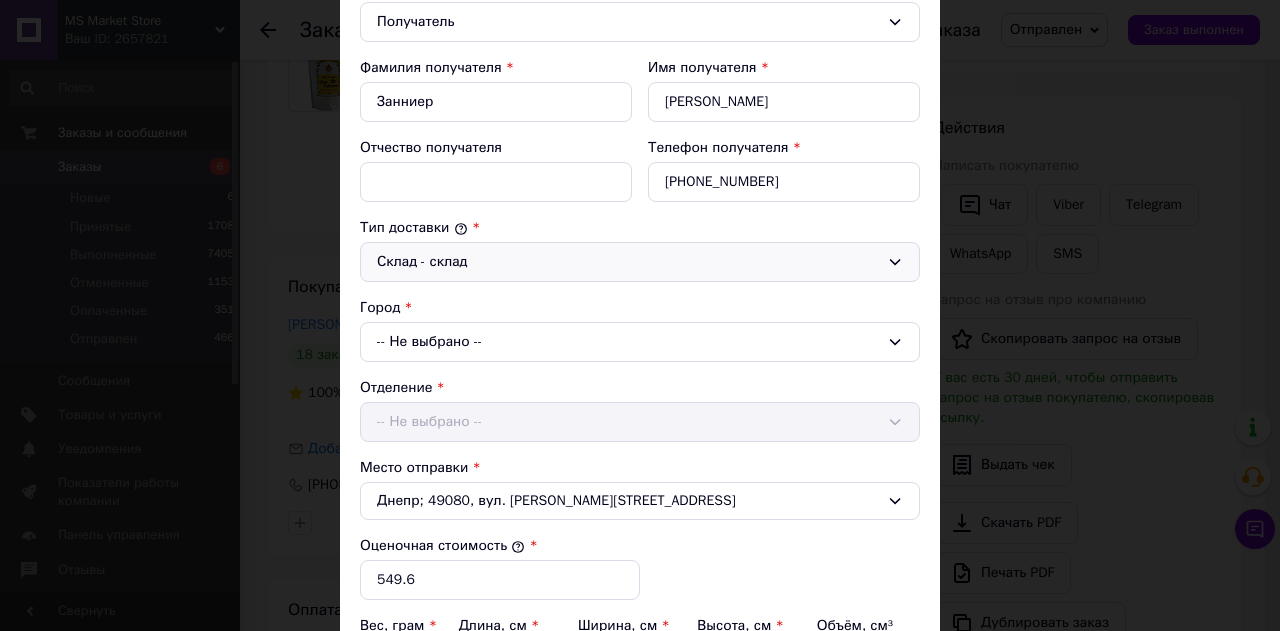 click on "-- Не выбрано --" at bounding box center (640, 342) 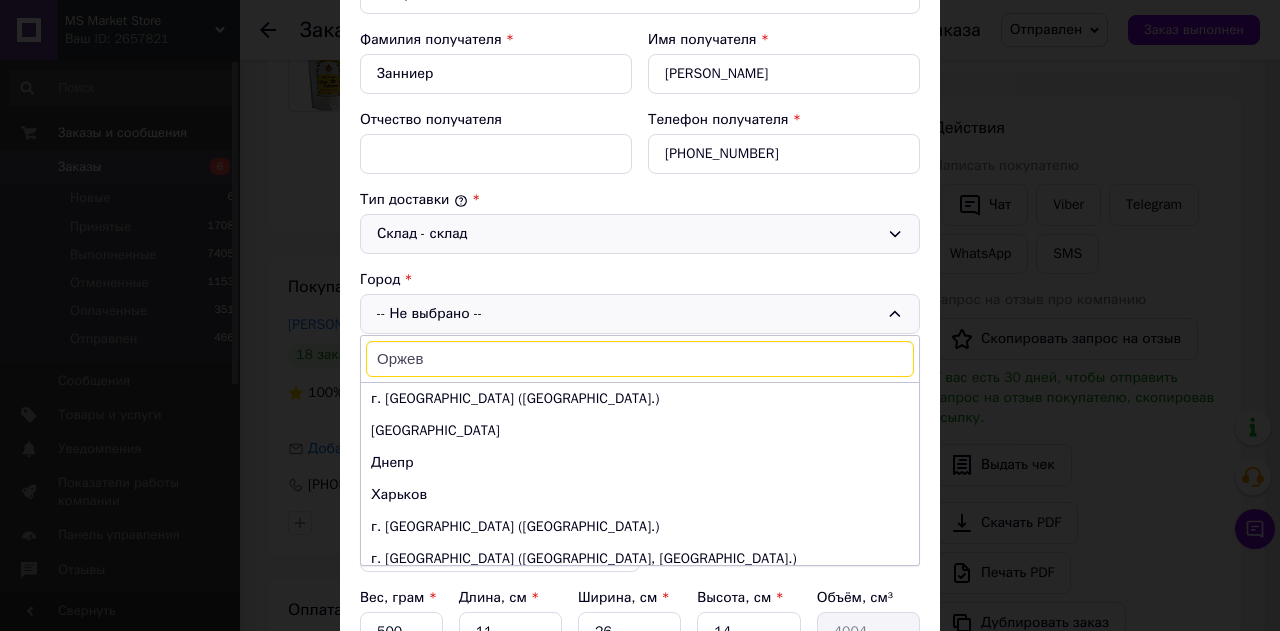 scroll, scrollTop: 361, scrollLeft: 0, axis: vertical 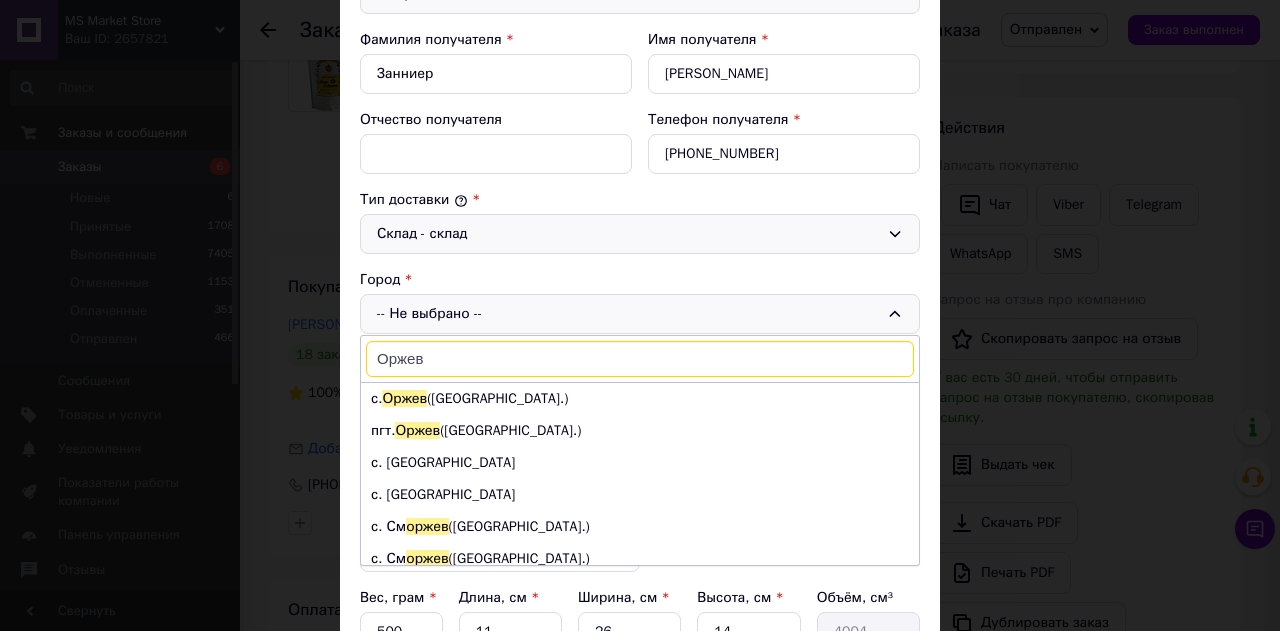 type on "Оржев" 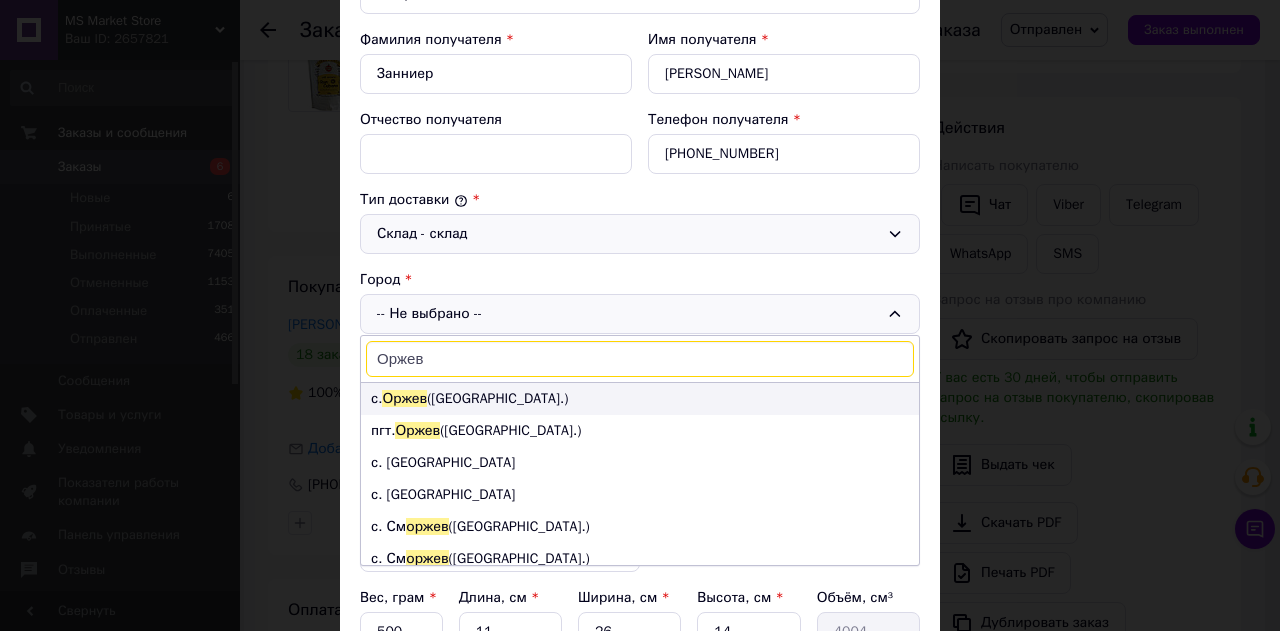click on "с.  Оржев  (Житомирская обл.)" at bounding box center [640, 399] 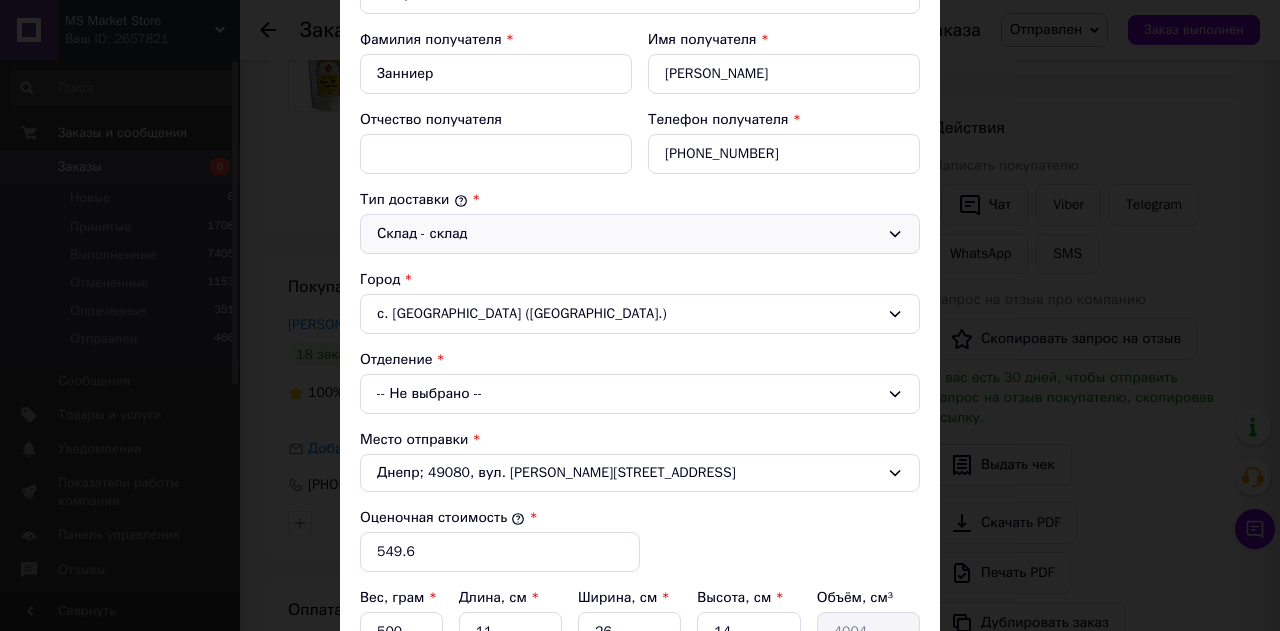 click on "-- Не выбрано --" at bounding box center [640, 394] 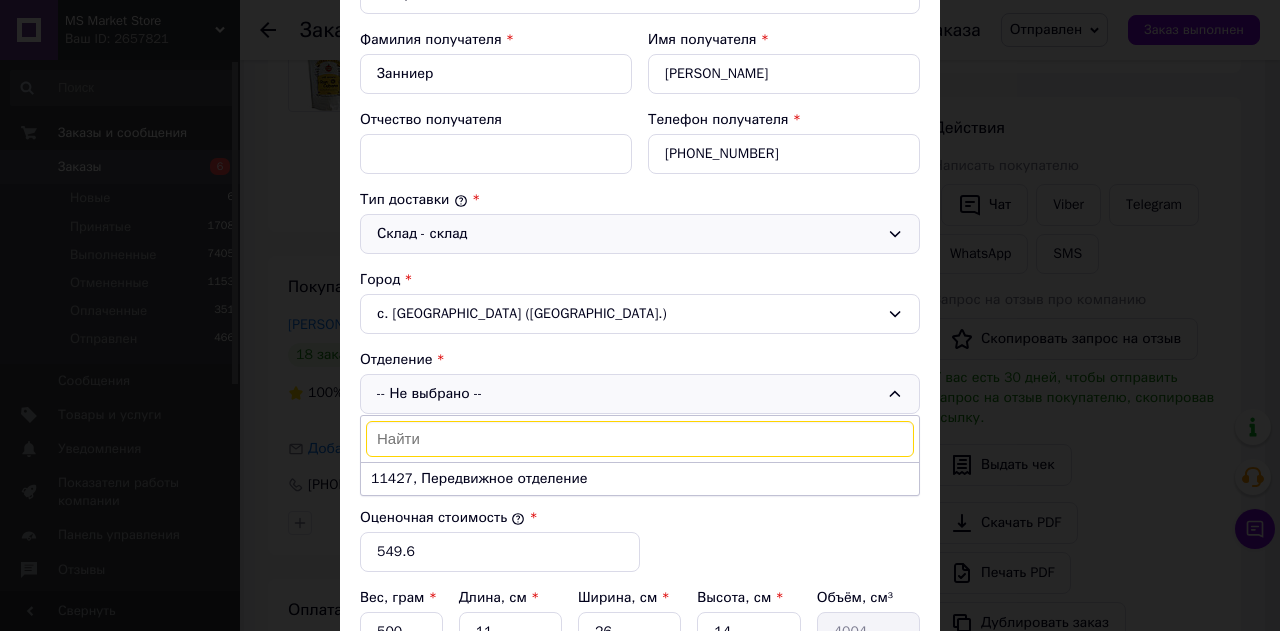 click on "с. Оржев (Житомирская обл.)" at bounding box center [640, 314] 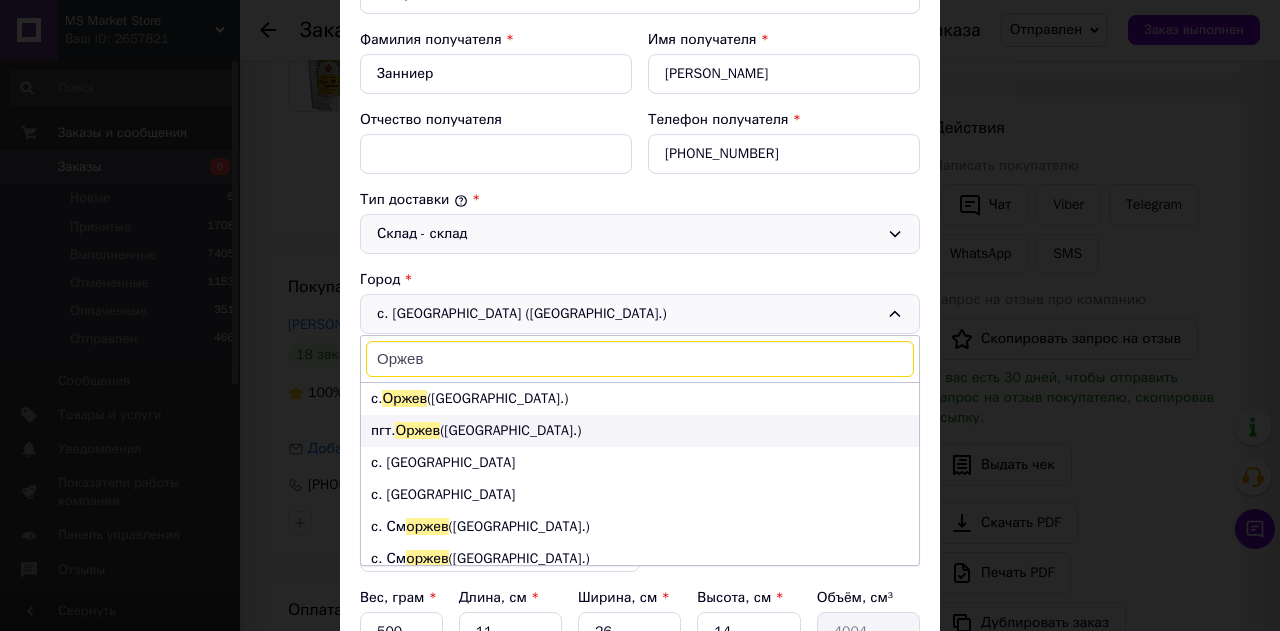type on "Оржев" 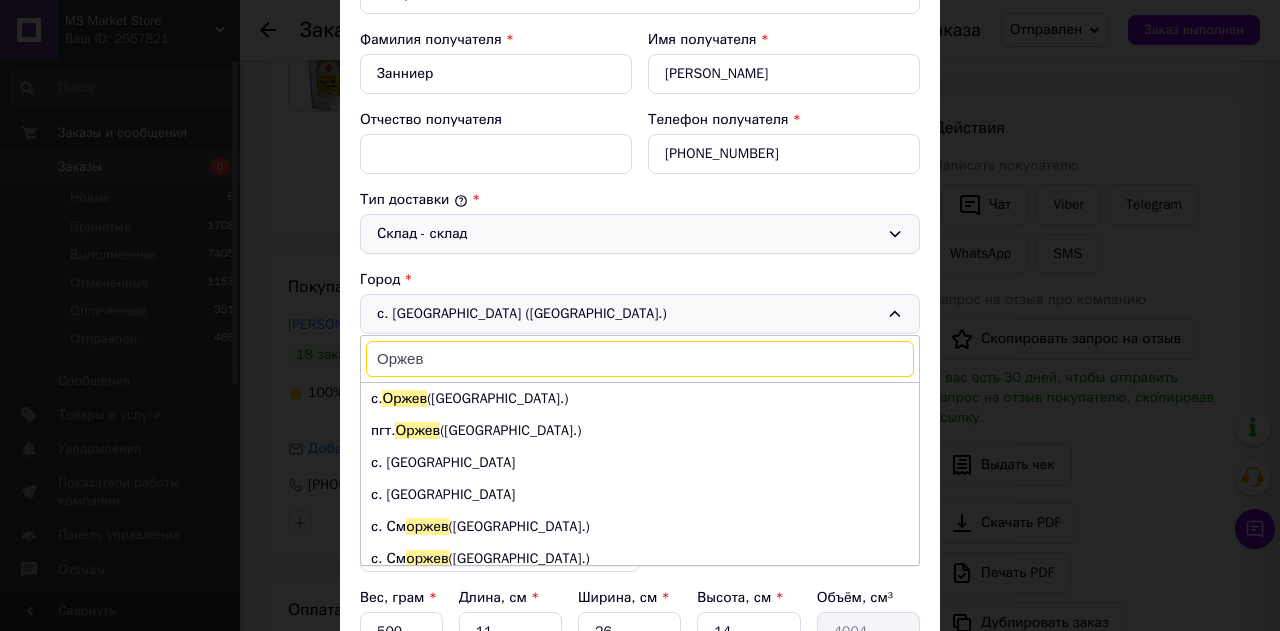 click on "пгт.  Оржев  (Ровенская обл.)" at bounding box center [640, 431] 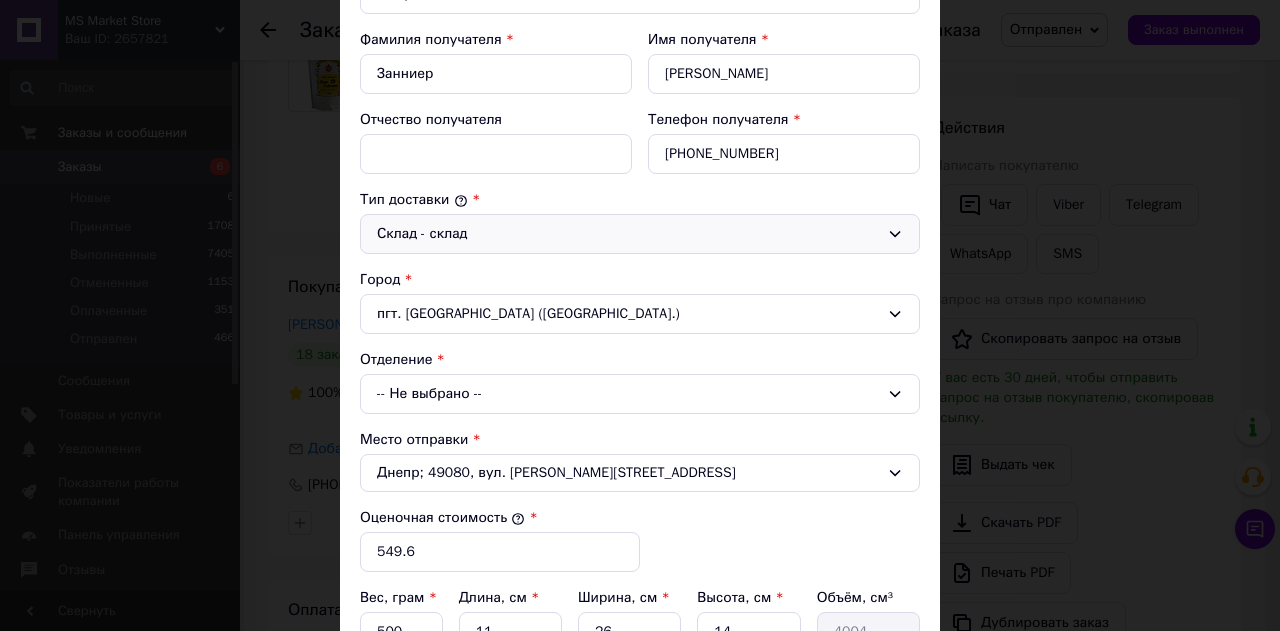 click on "-- Не выбрано --" at bounding box center [640, 394] 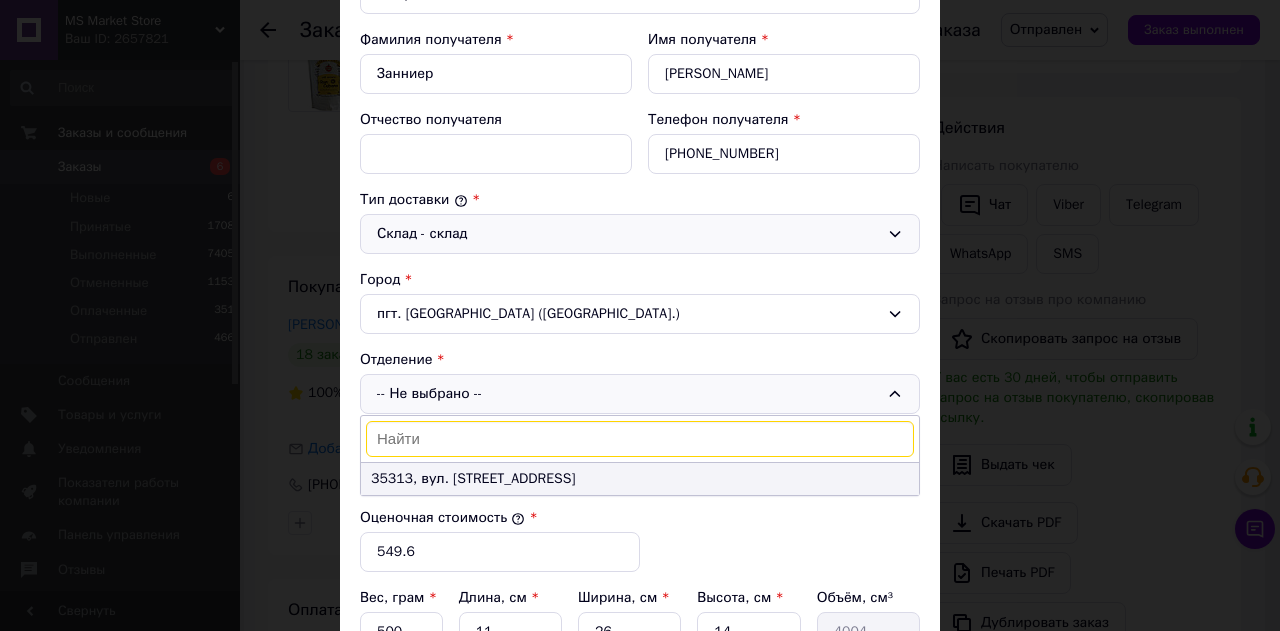 click on "35313, вул. [STREET_ADDRESS]" at bounding box center (640, 479) 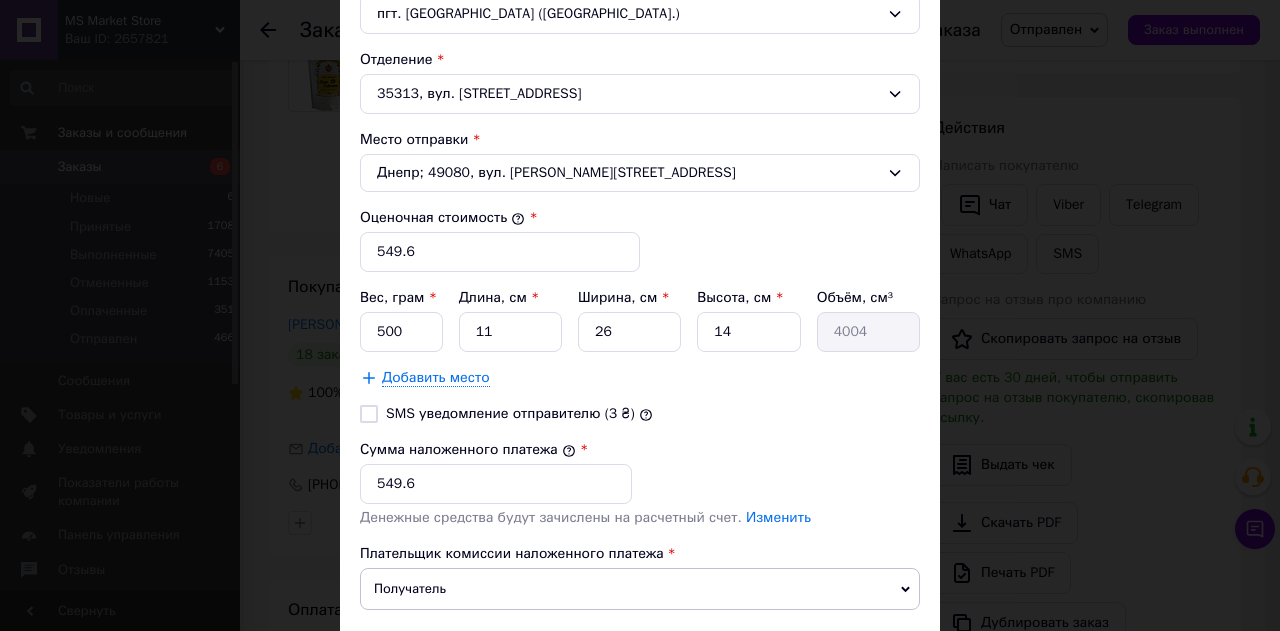 scroll, scrollTop: 661, scrollLeft: 0, axis: vertical 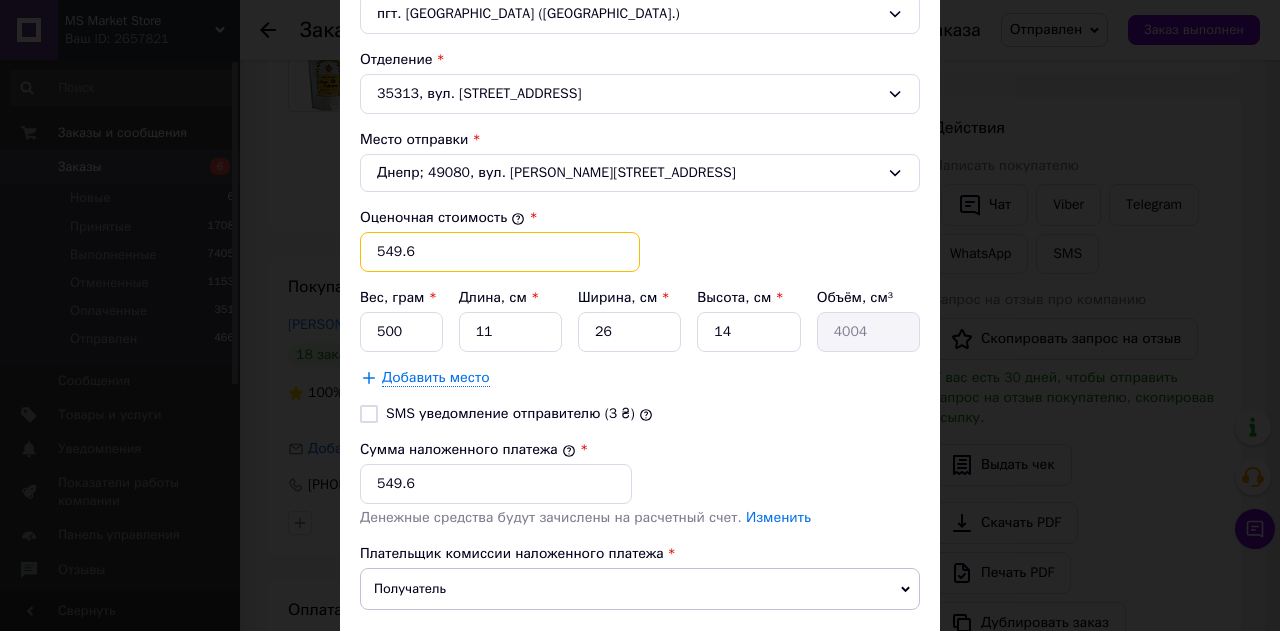 drag, startPoint x: 424, startPoint y: 252, endPoint x: 384, endPoint y: 251, distance: 40.012497 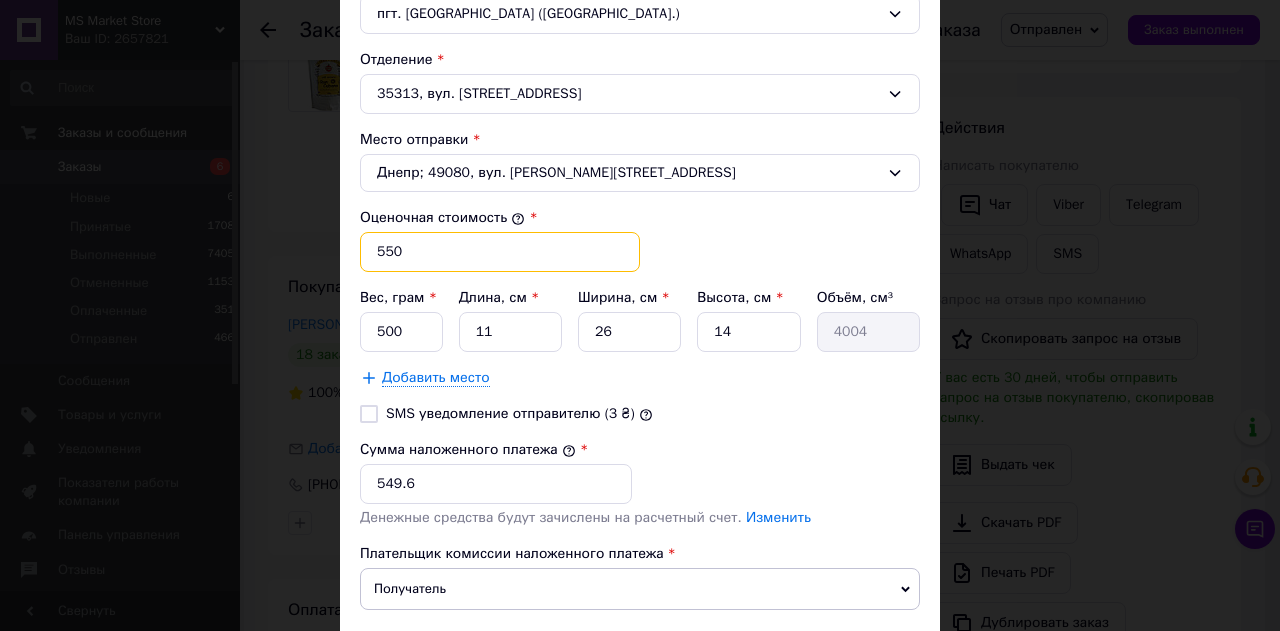type on "550" 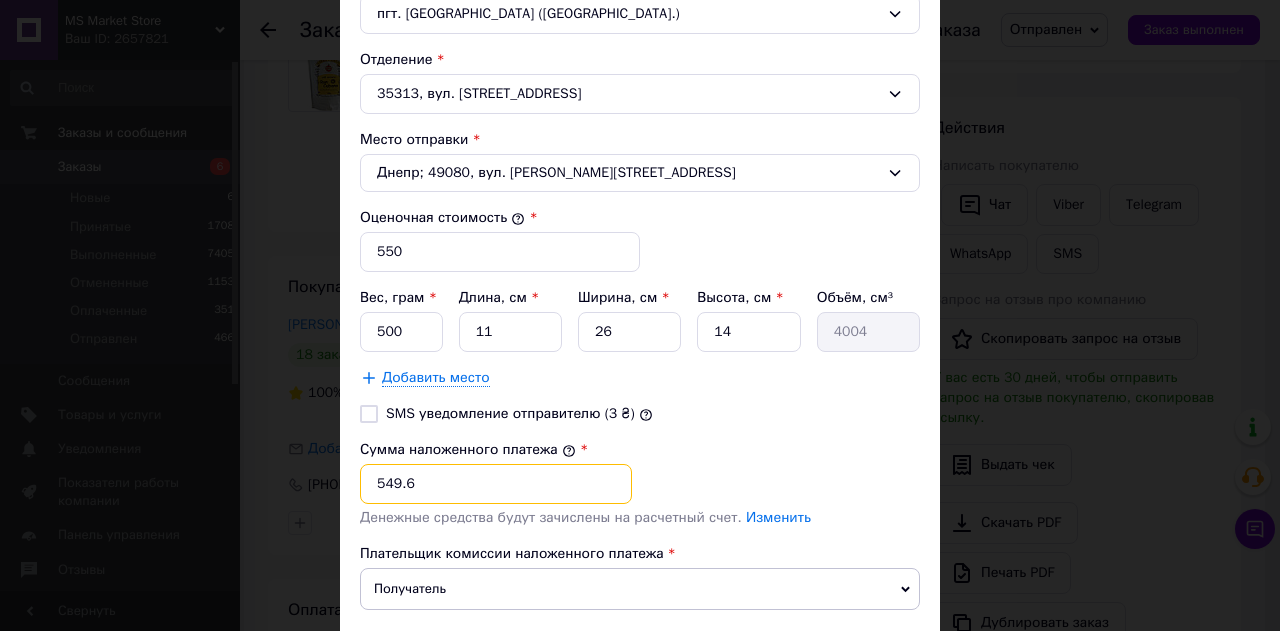 drag, startPoint x: 420, startPoint y: 474, endPoint x: 380, endPoint y: 483, distance: 41 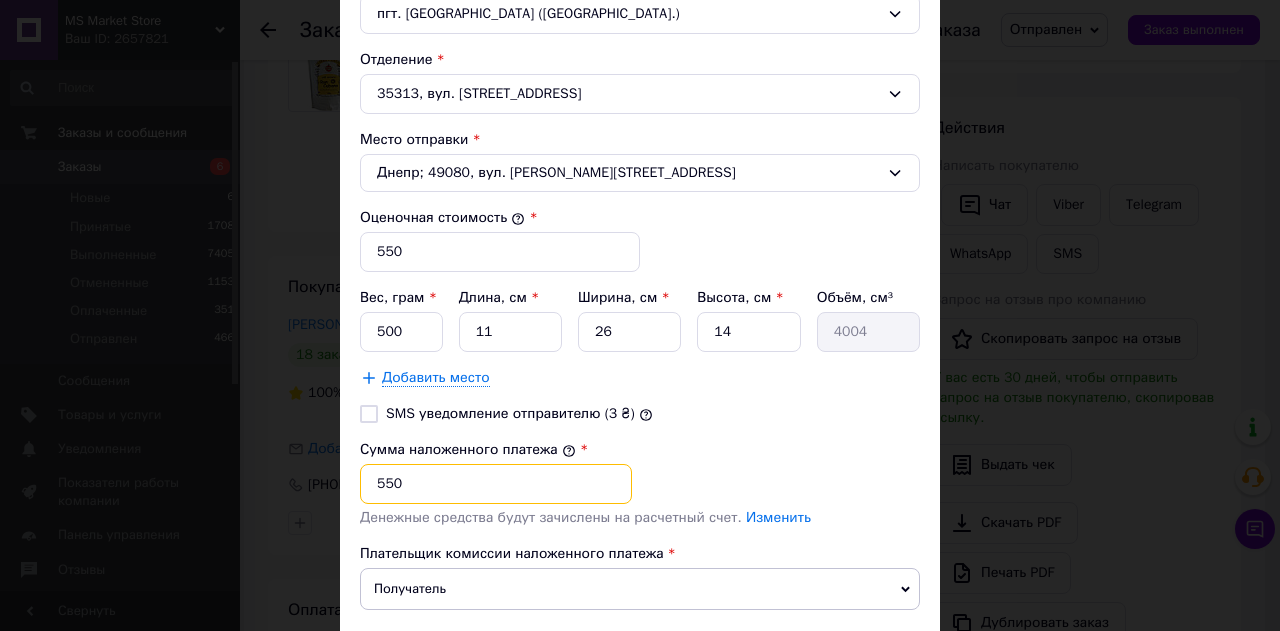 type on "550" 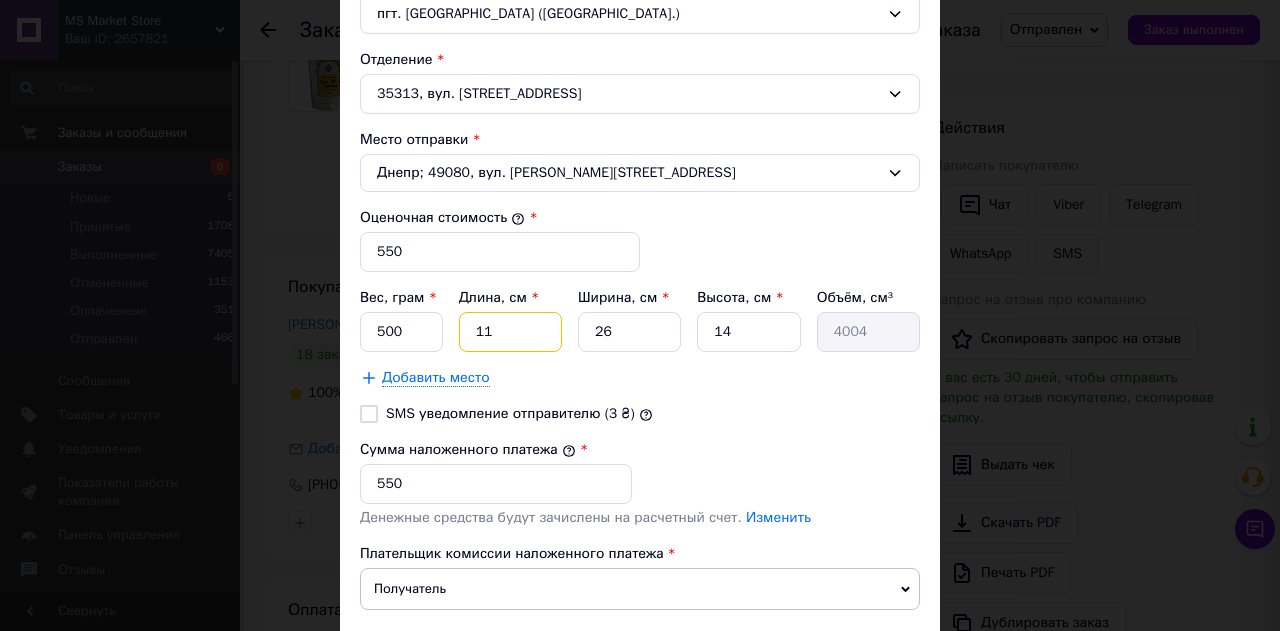 click on "11" at bounding box center (510, 332) 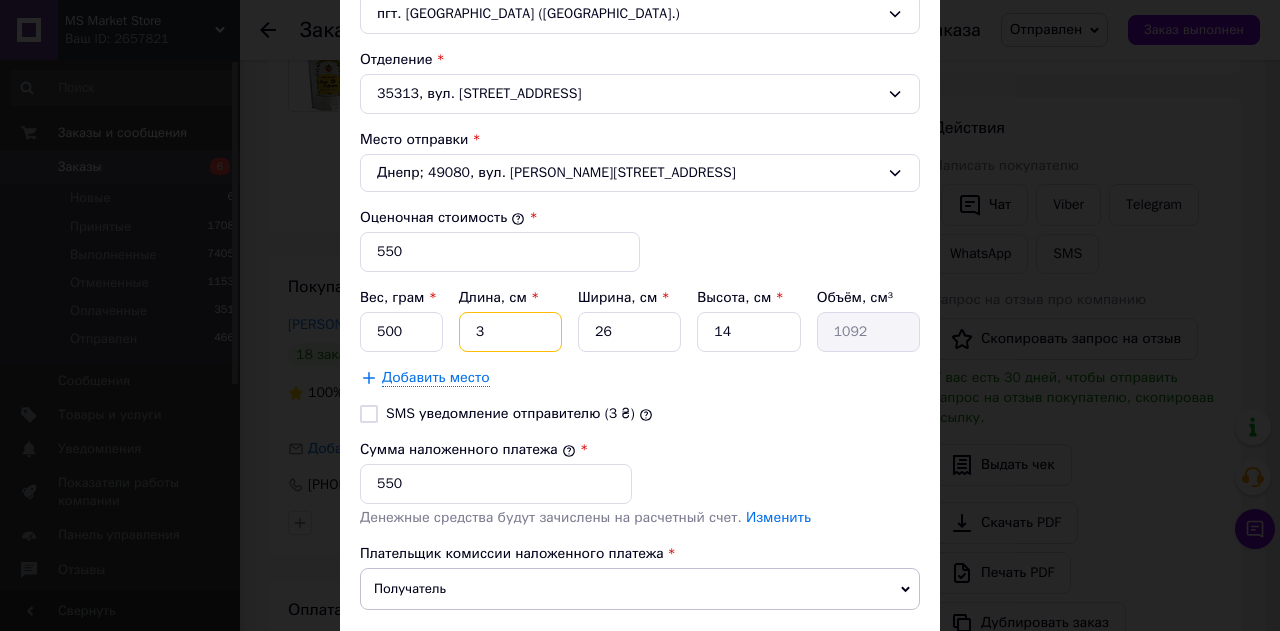 click on "3" at bounding box center (510, 332) 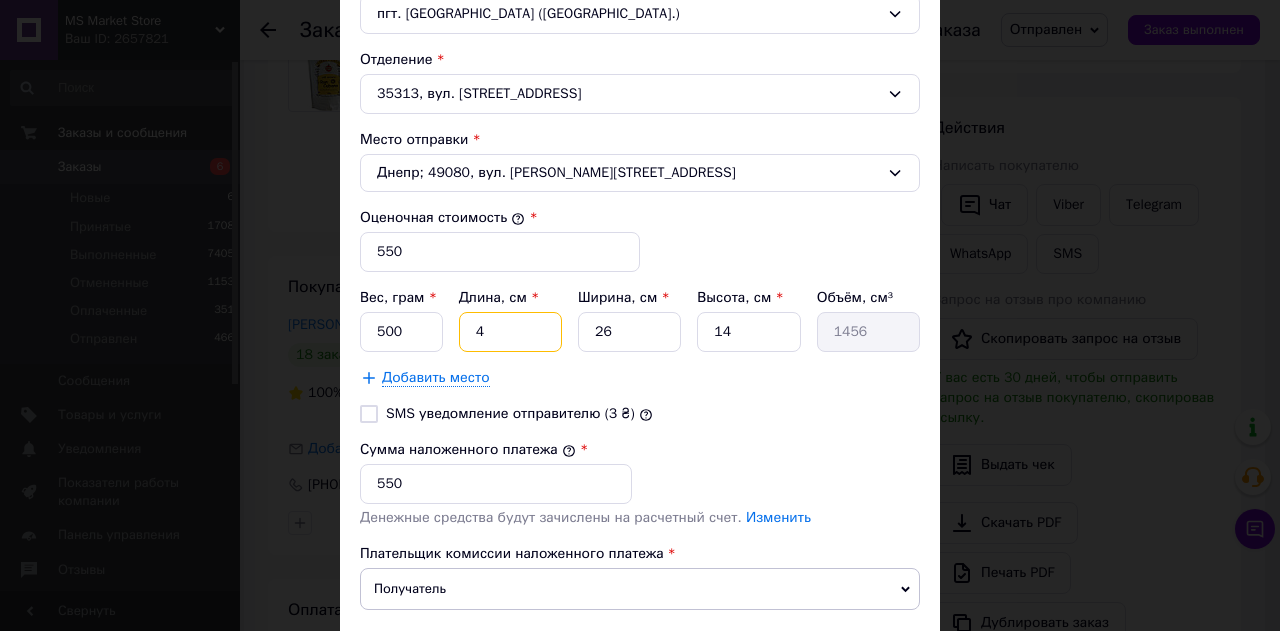 type on "40" 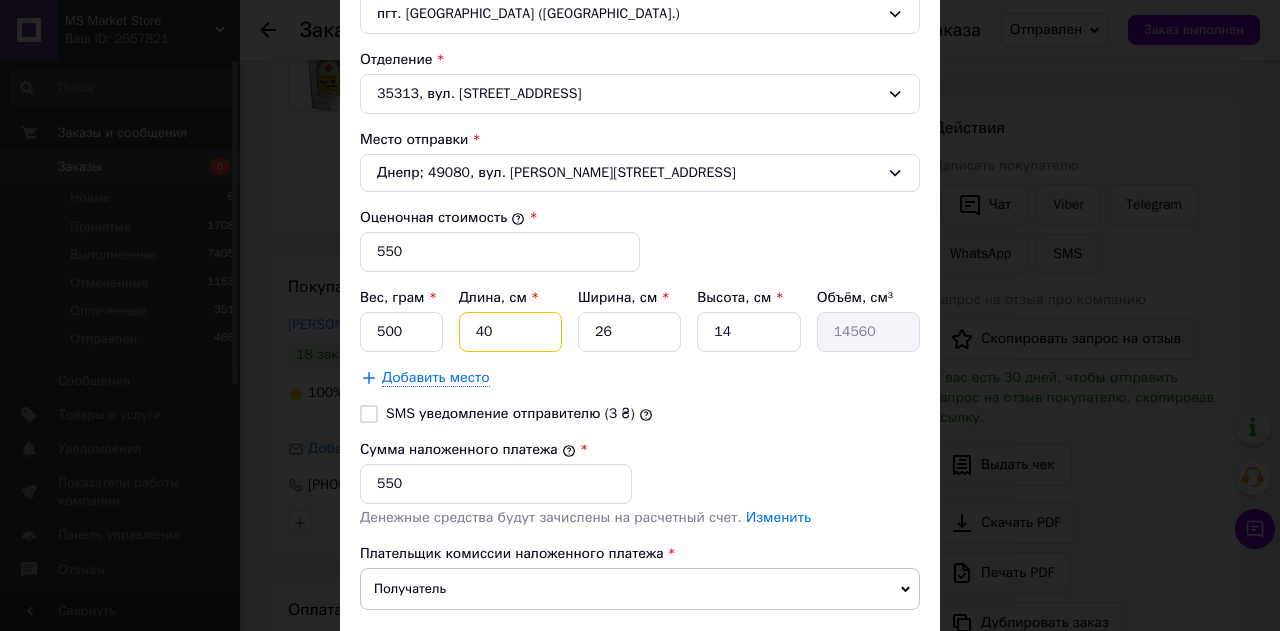 type on "40" 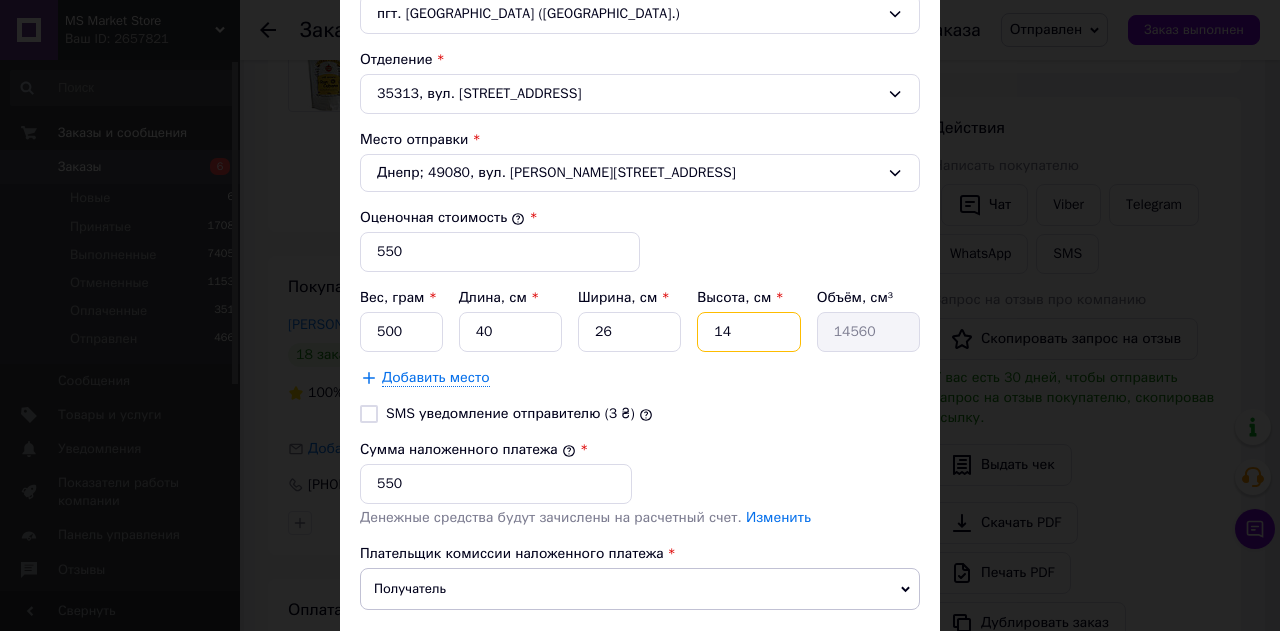 click on "14" at bounding box center [748, 332] 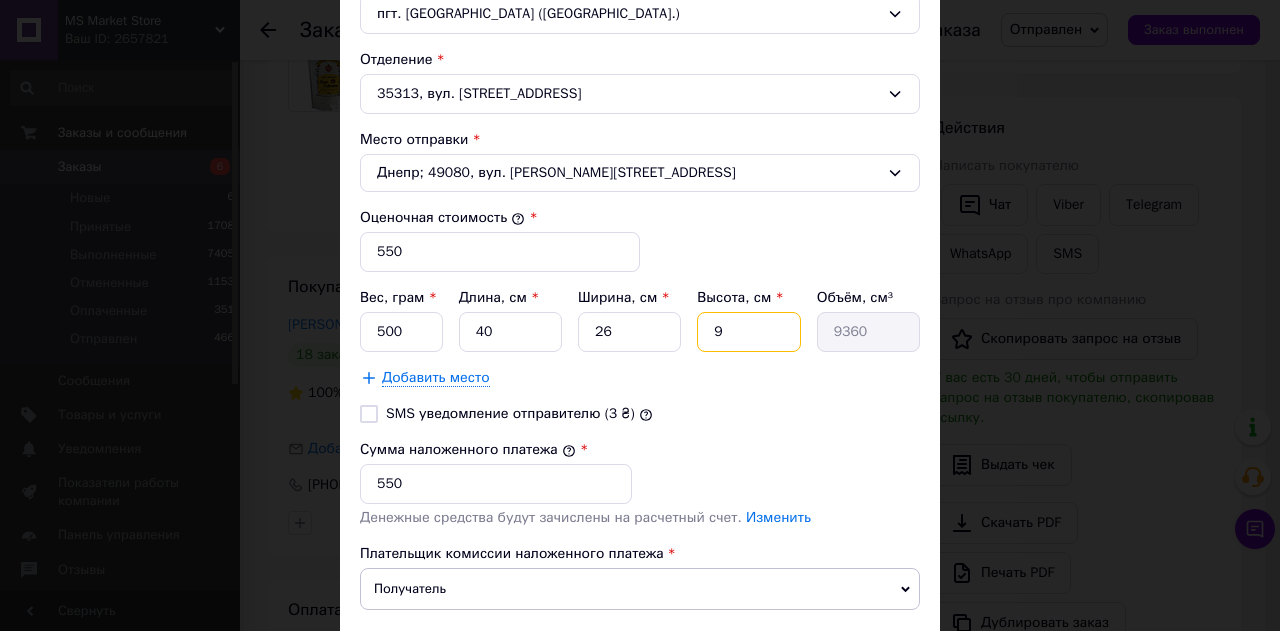 type on "9" 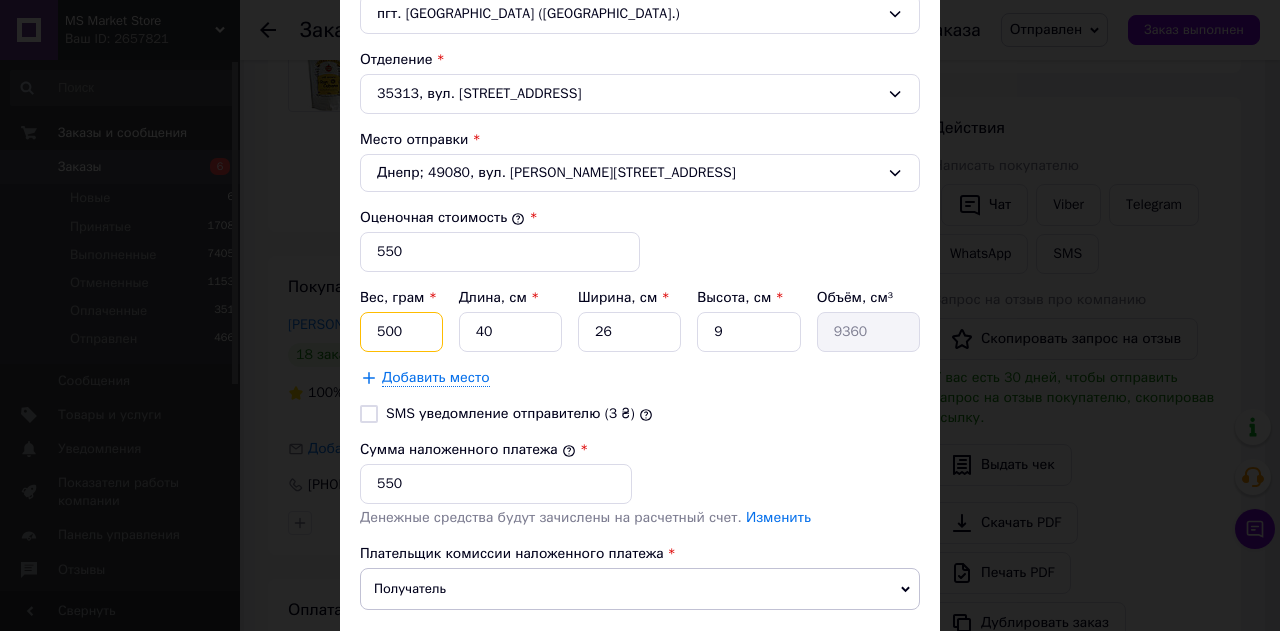 click on "500" at bounding box center [401, 332] 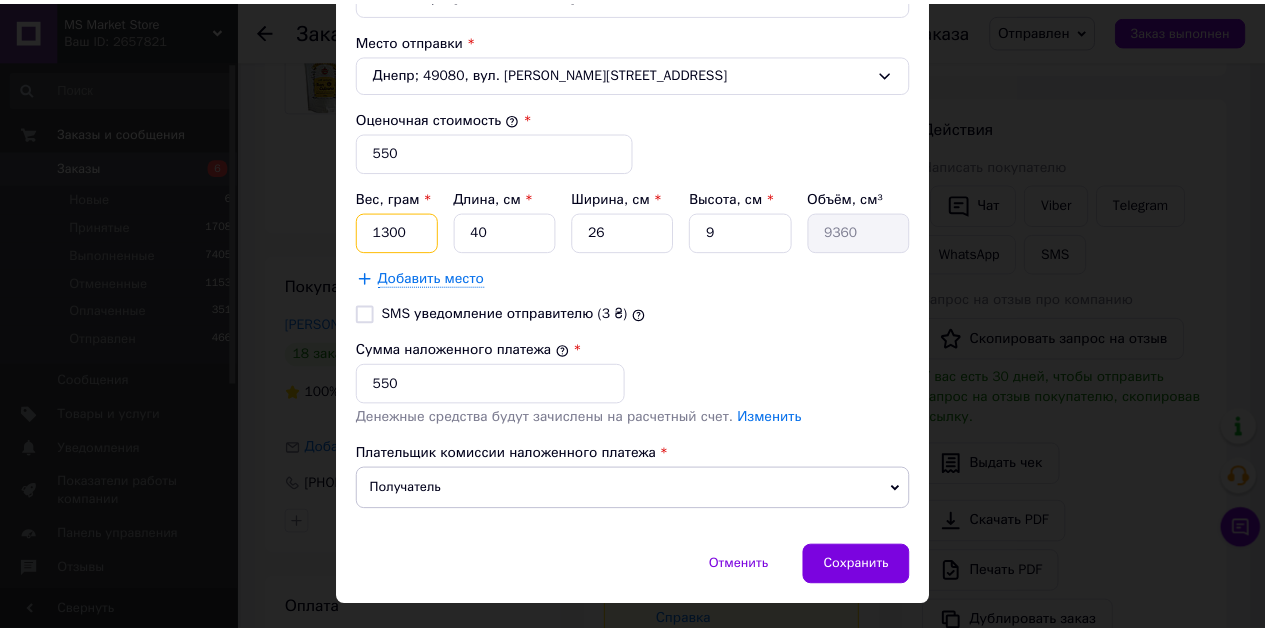 scroll, scrollTop: 761, scrollLeft: 0, axis: vertical 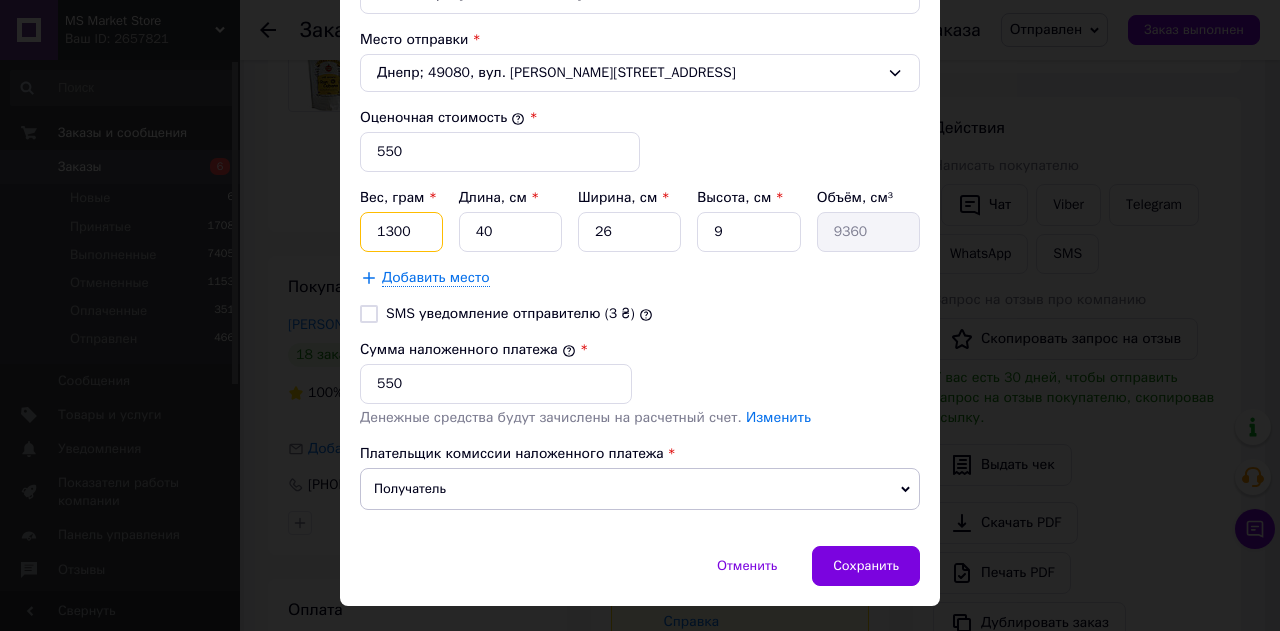 type on "1300" 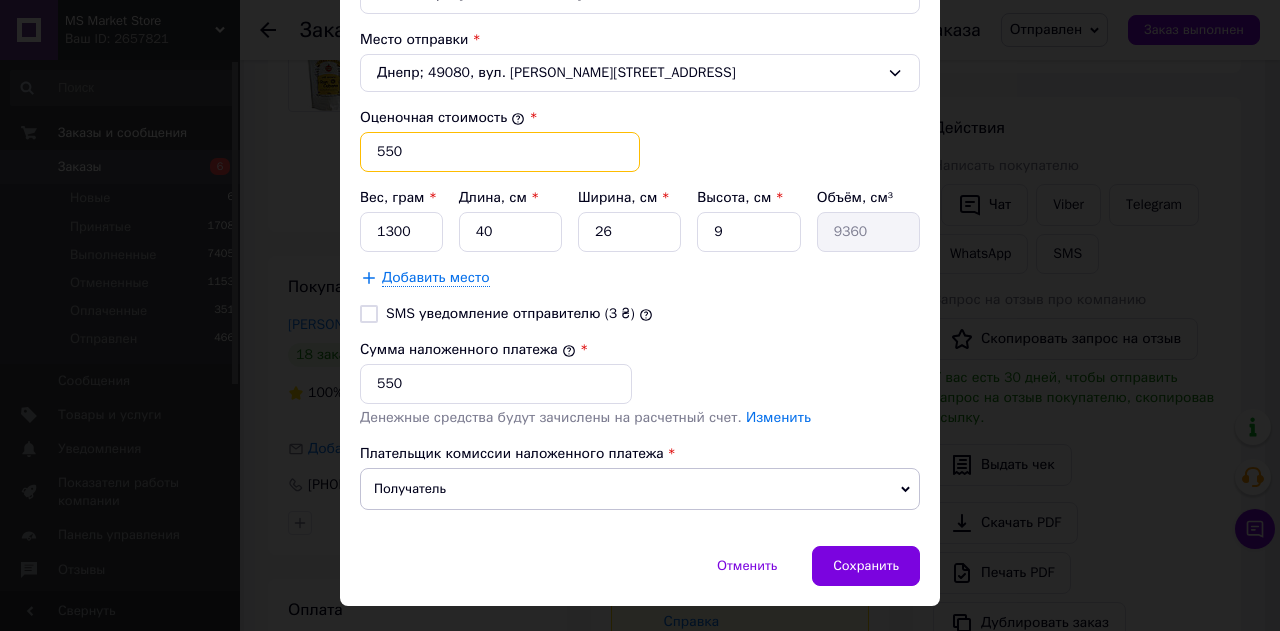 drag, startPoint x: 399, startPoint y: 147, endPoint x: 363, endPoint y: 158, distance: 37.64306 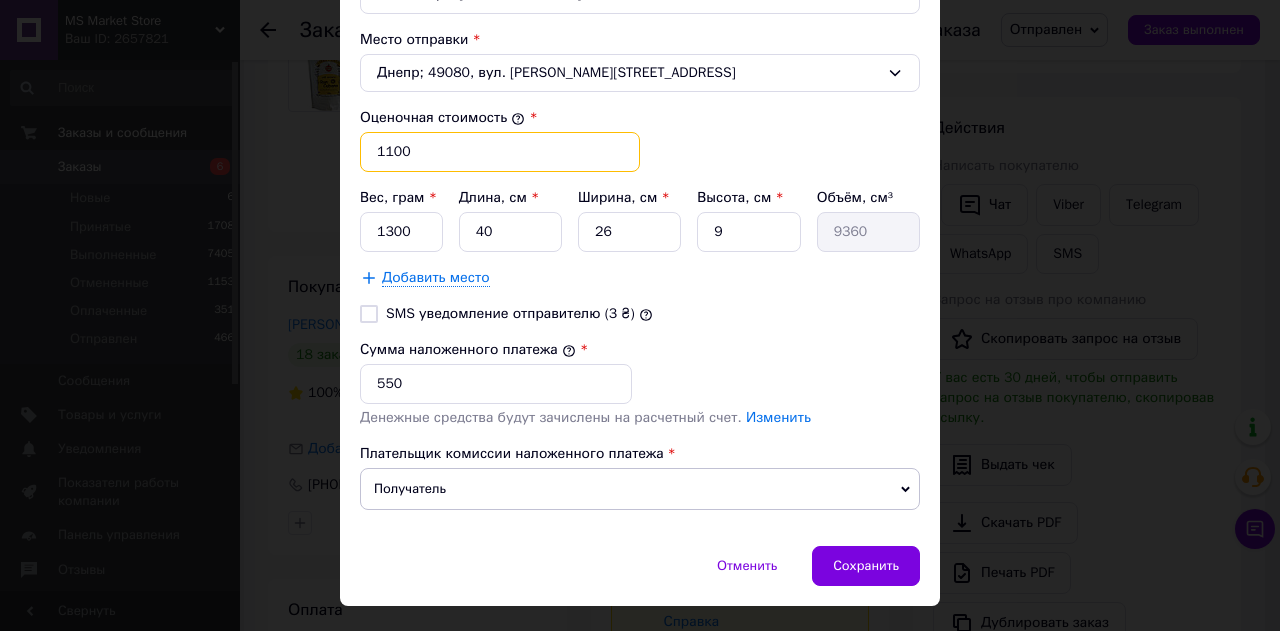 type on "1100" 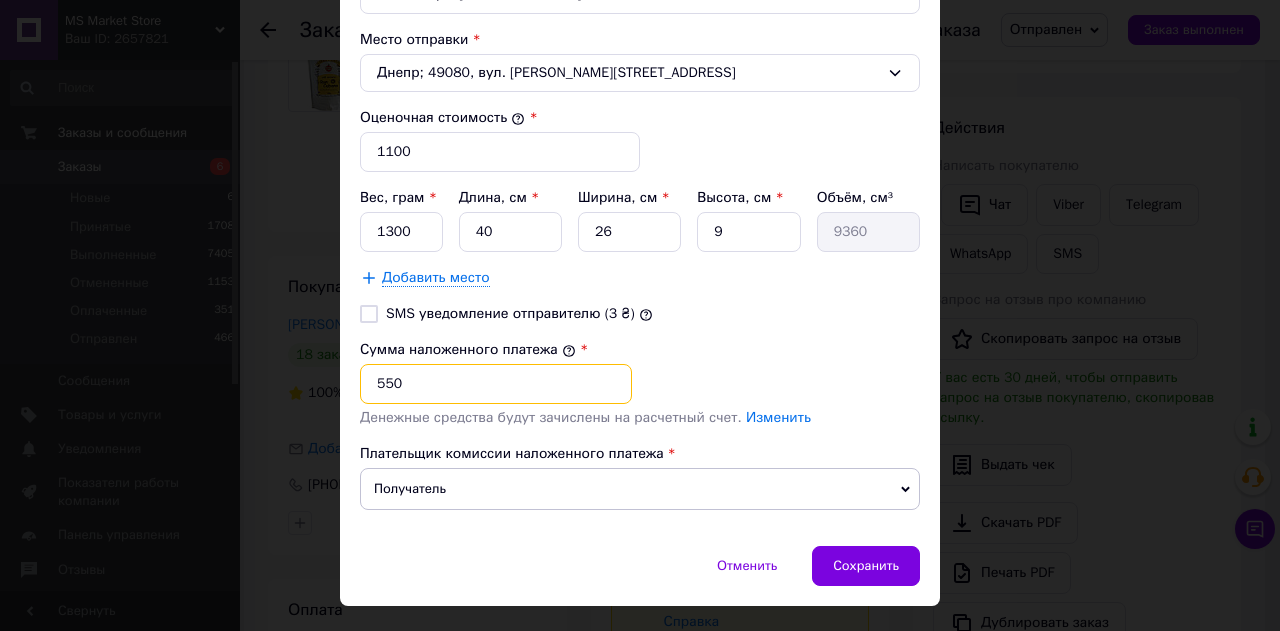 drag, startPoint x: 408, startPoint y: 383, endPoint x: 374, endPoint y: 386, distance: 34.132095 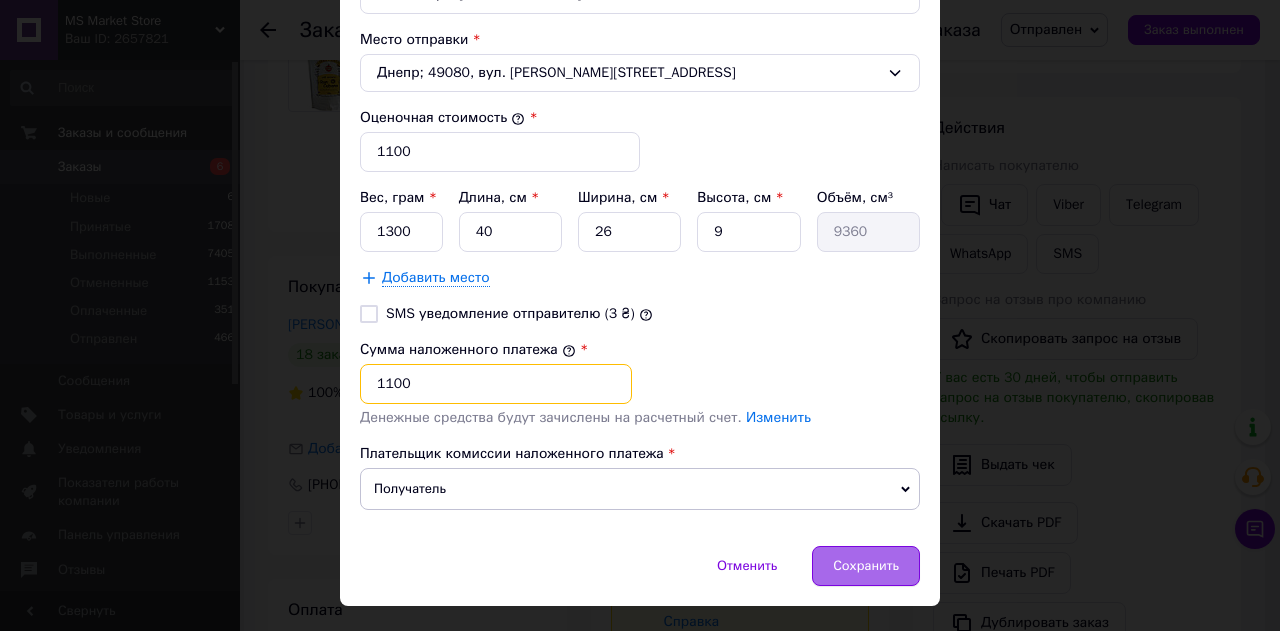 type on "1100" 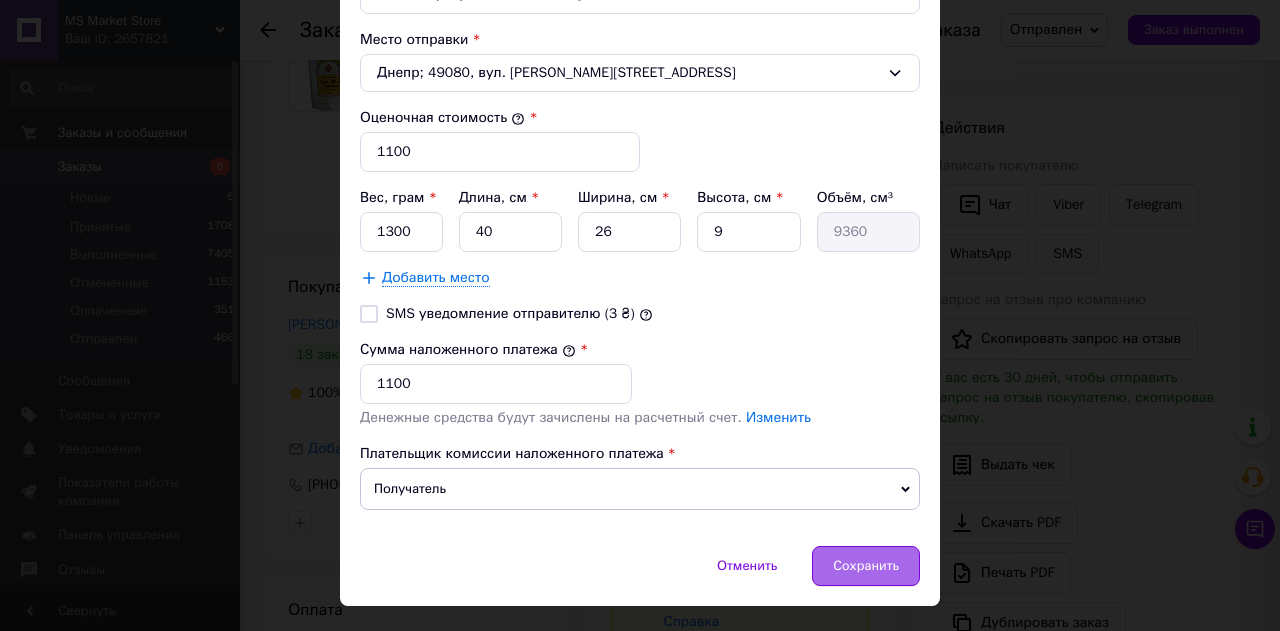 click on "Сохранить" at bounding box center (866, 566) 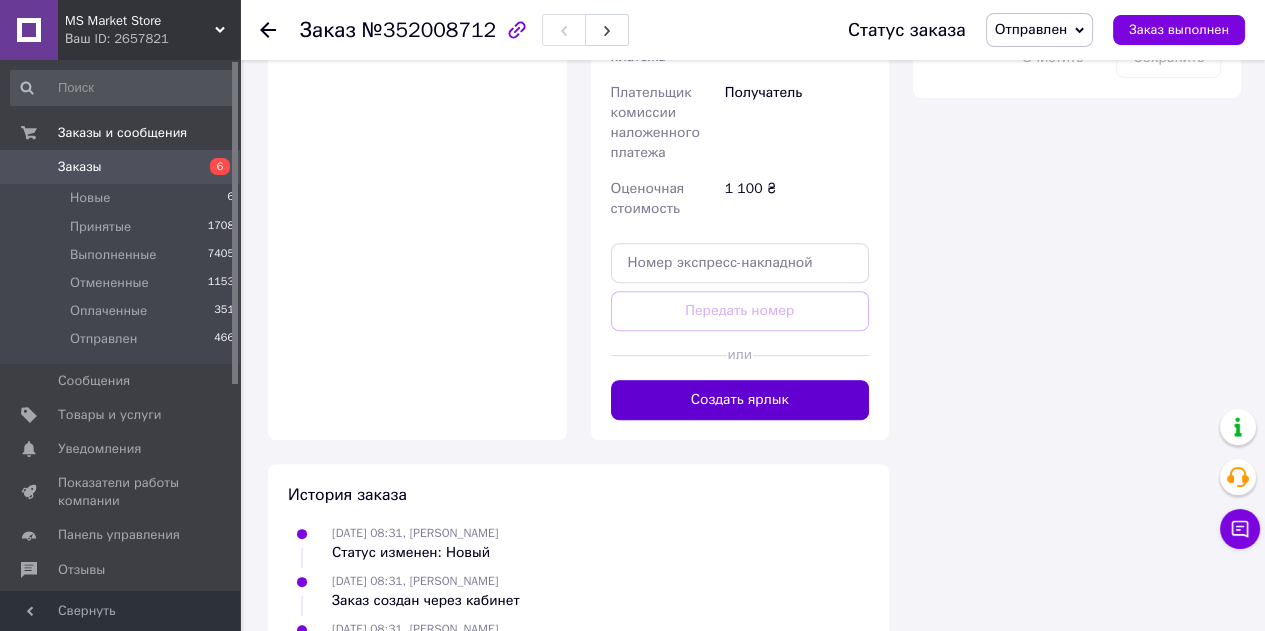 click on "Создать ярлык" at bounding box center [740, 400] 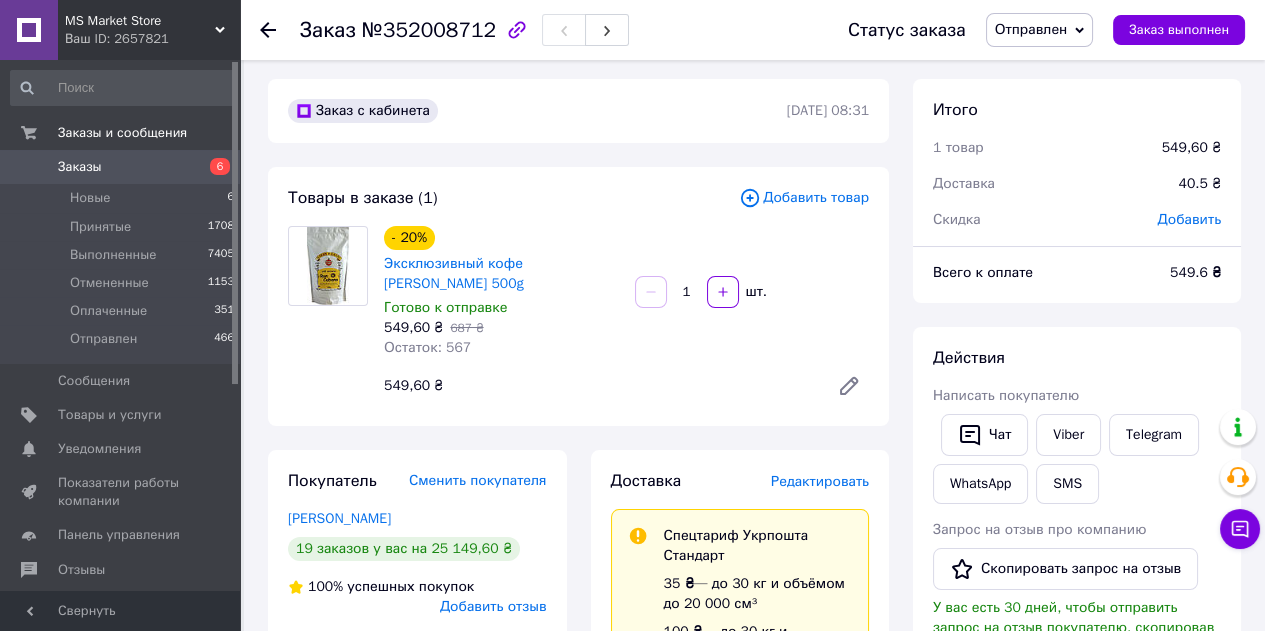 scroll, scrollTop: 0, scrollLeft: 0, axis: both 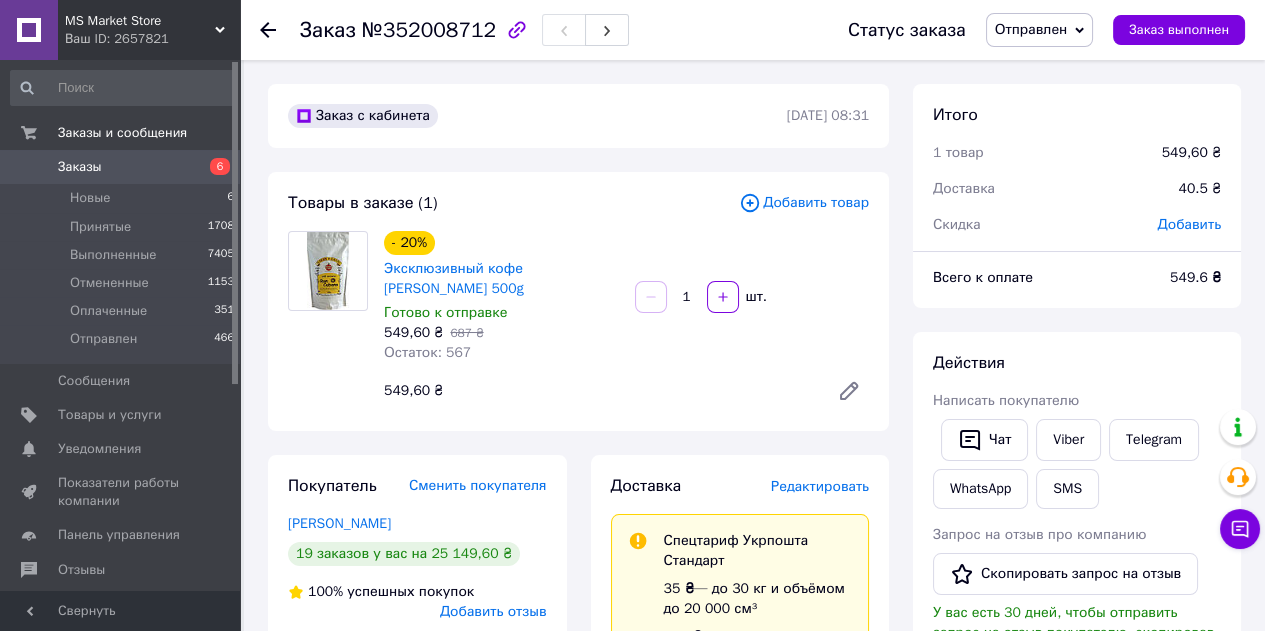 click on "Заказы 6" at bounding box center (123, 167) 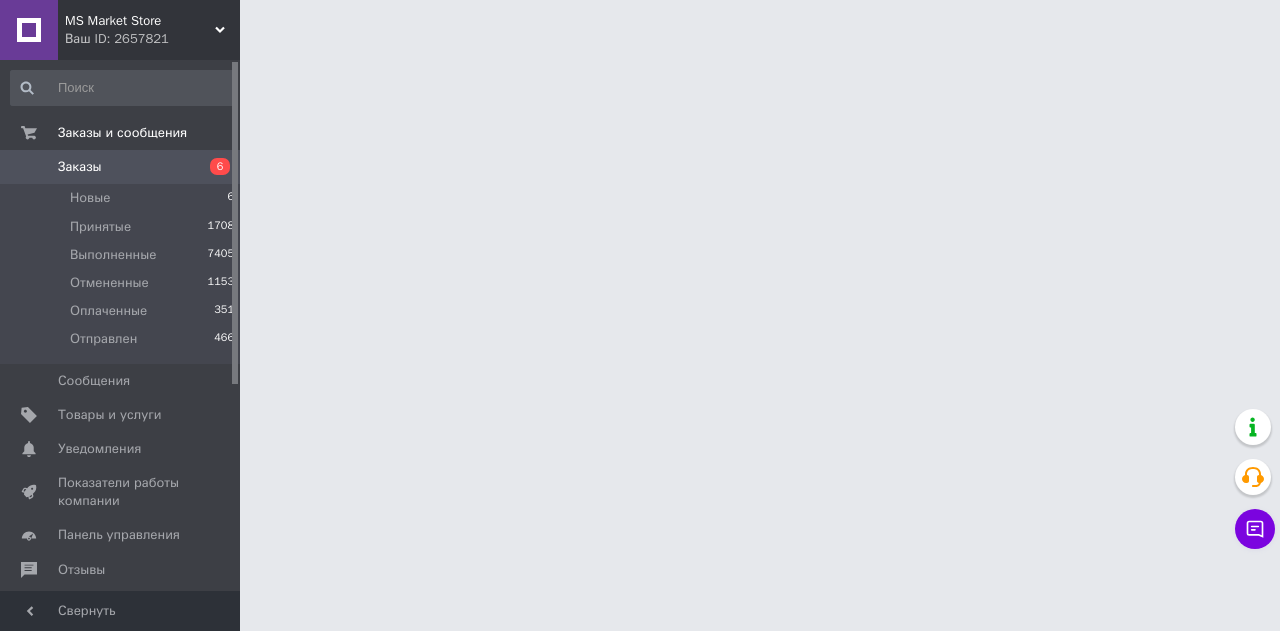 click on "Заказы" at bounding box center [121, 167] 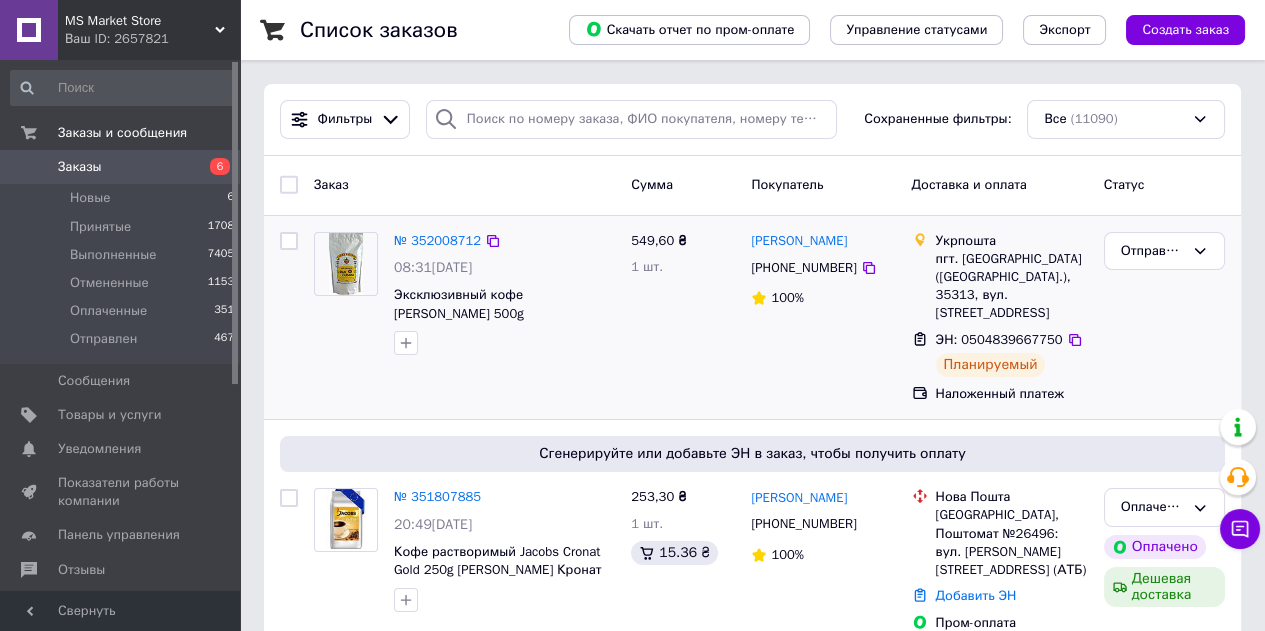 click at bounding box center [289, 241] 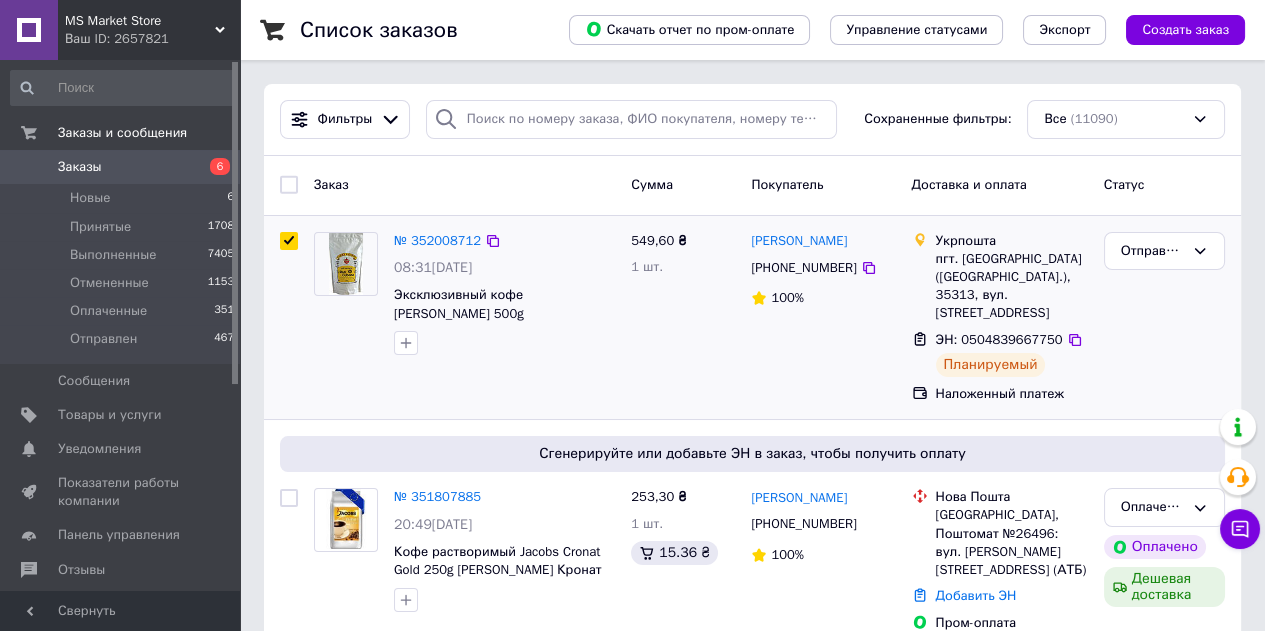 checkbox on "true" 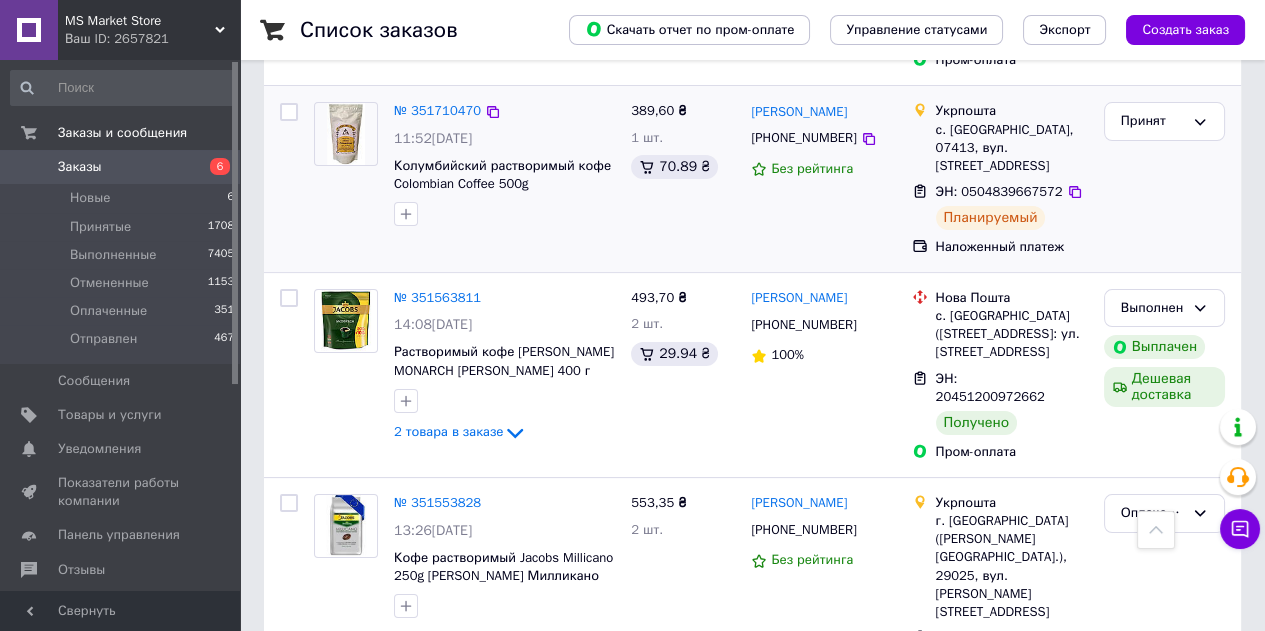click at bounding box center [289, 112] 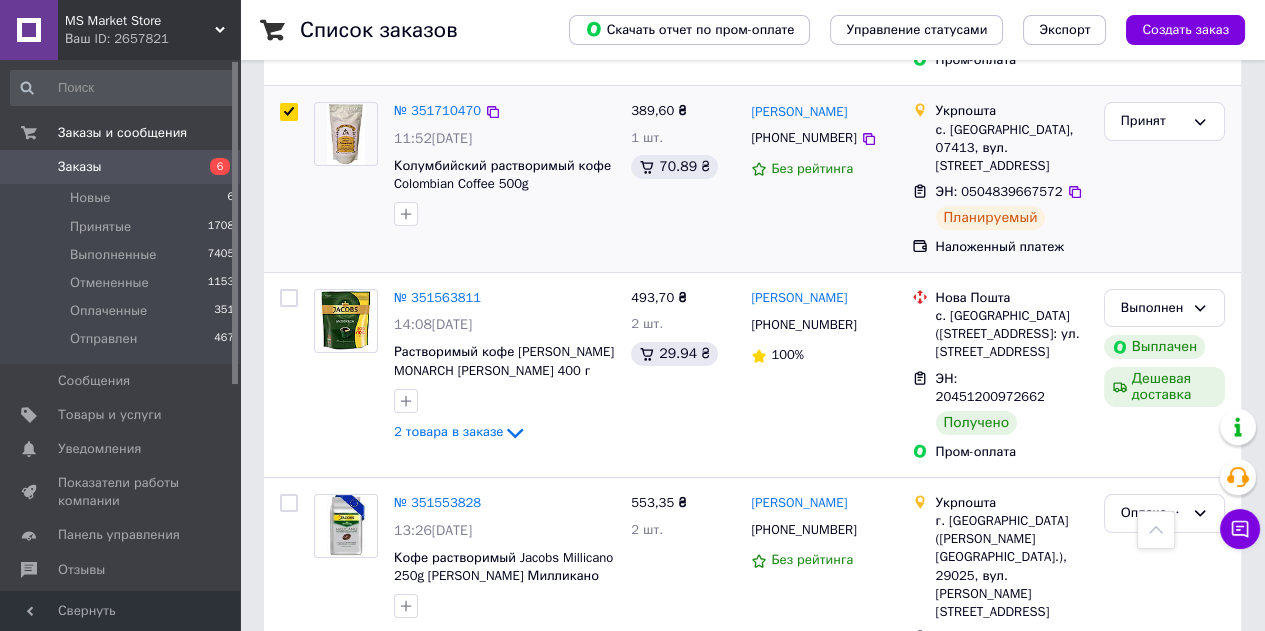 checkbox on "true" 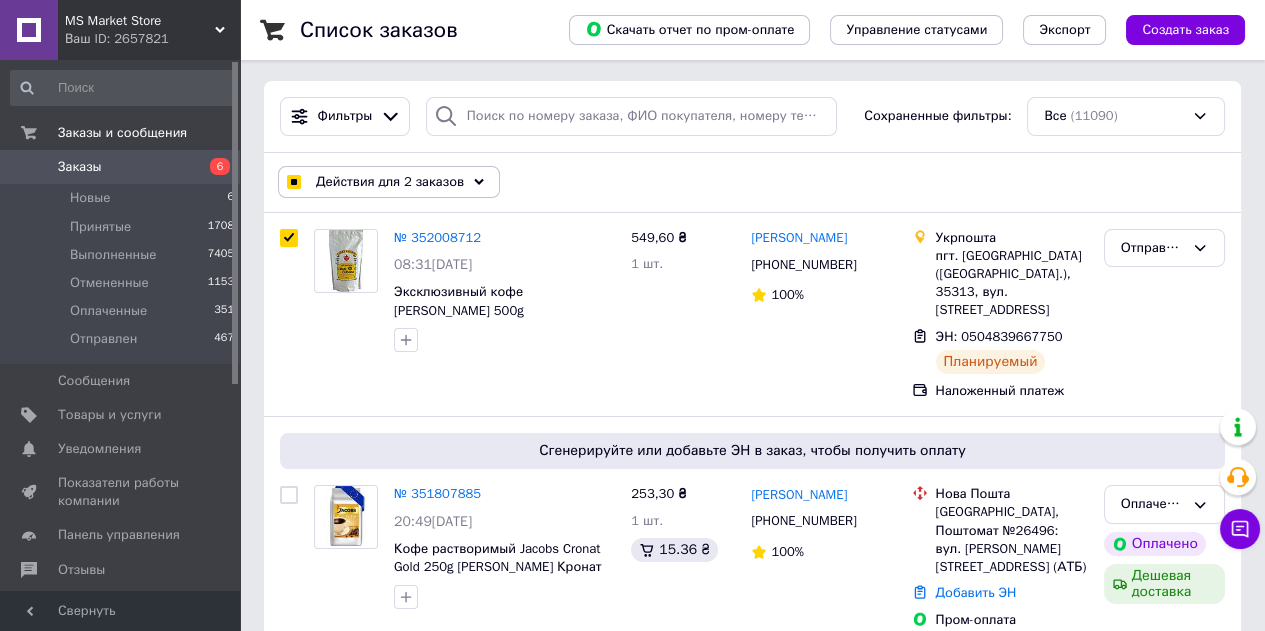 scroll, scrollTop: 0, scrollLeft: 0, axis: both 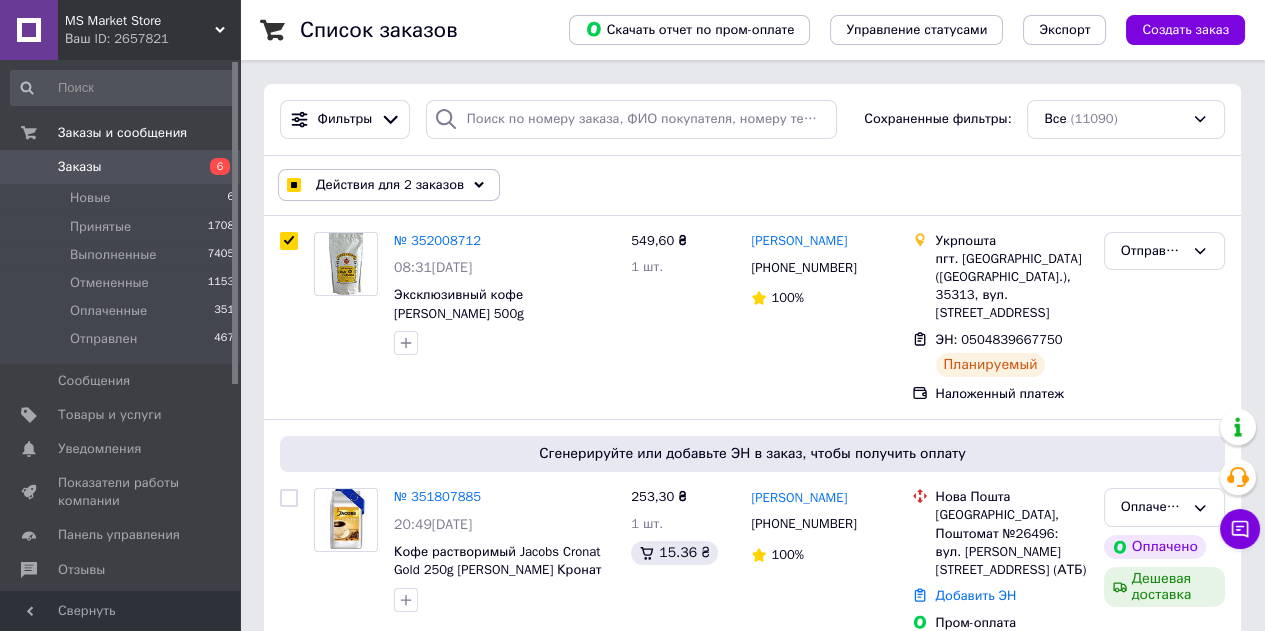 click 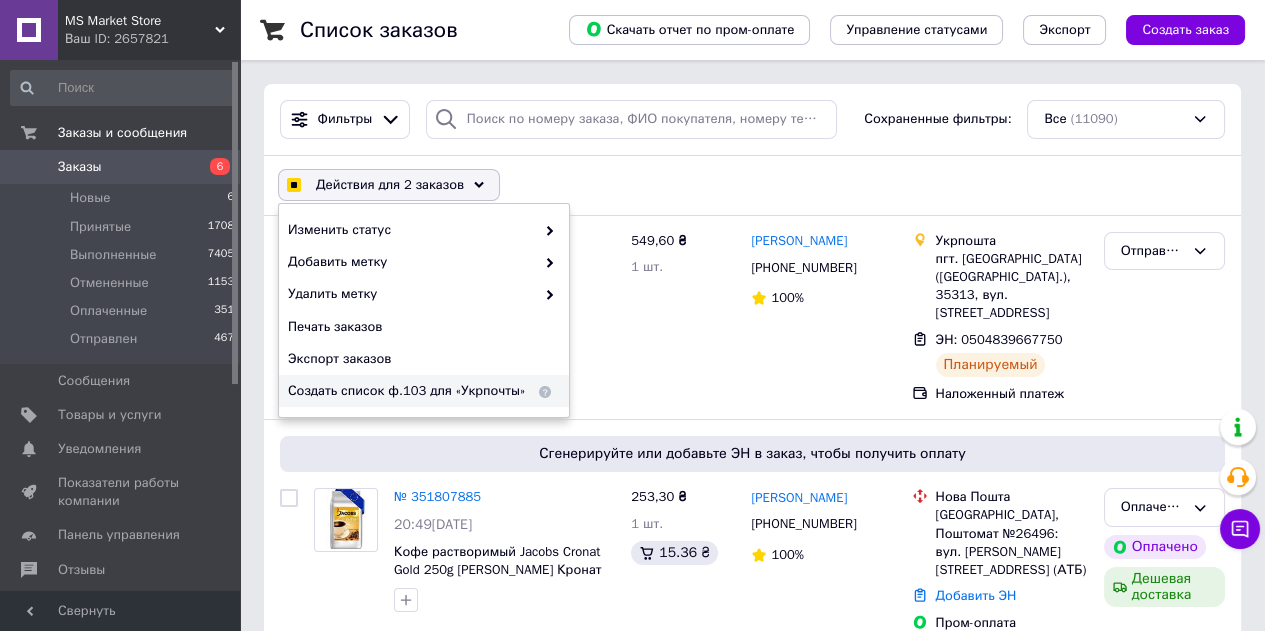 click on "Создать список ф.103 для «Укрпочты»" at bounding box center (411, 391) 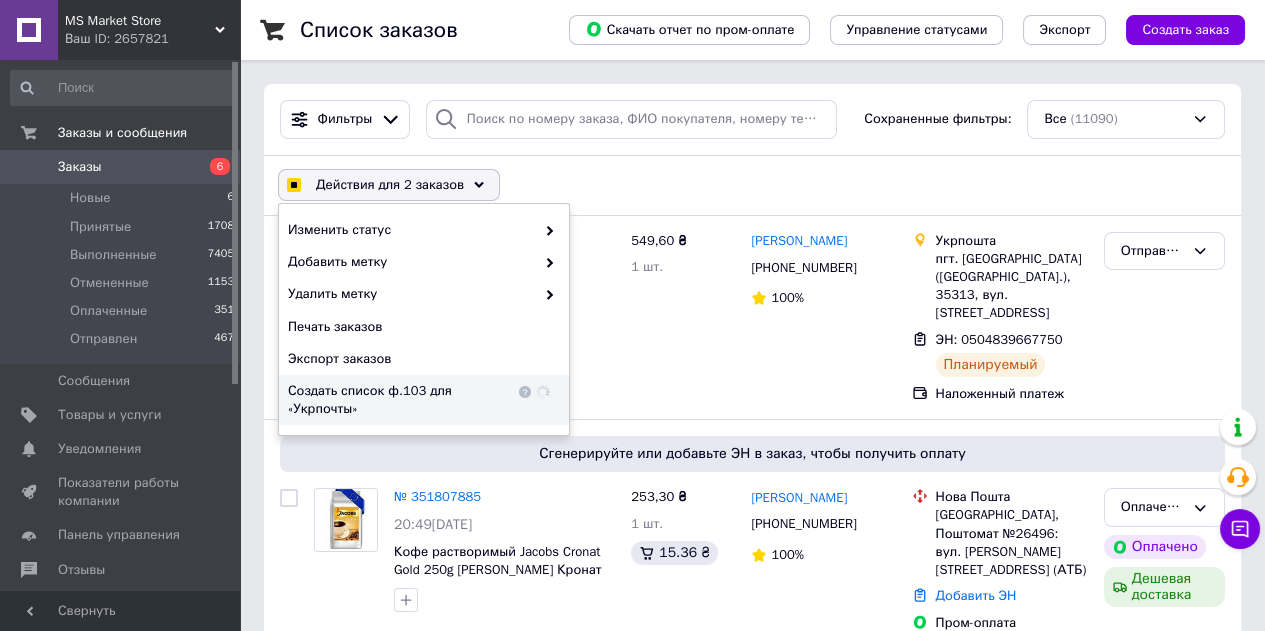 checkbox on "true" 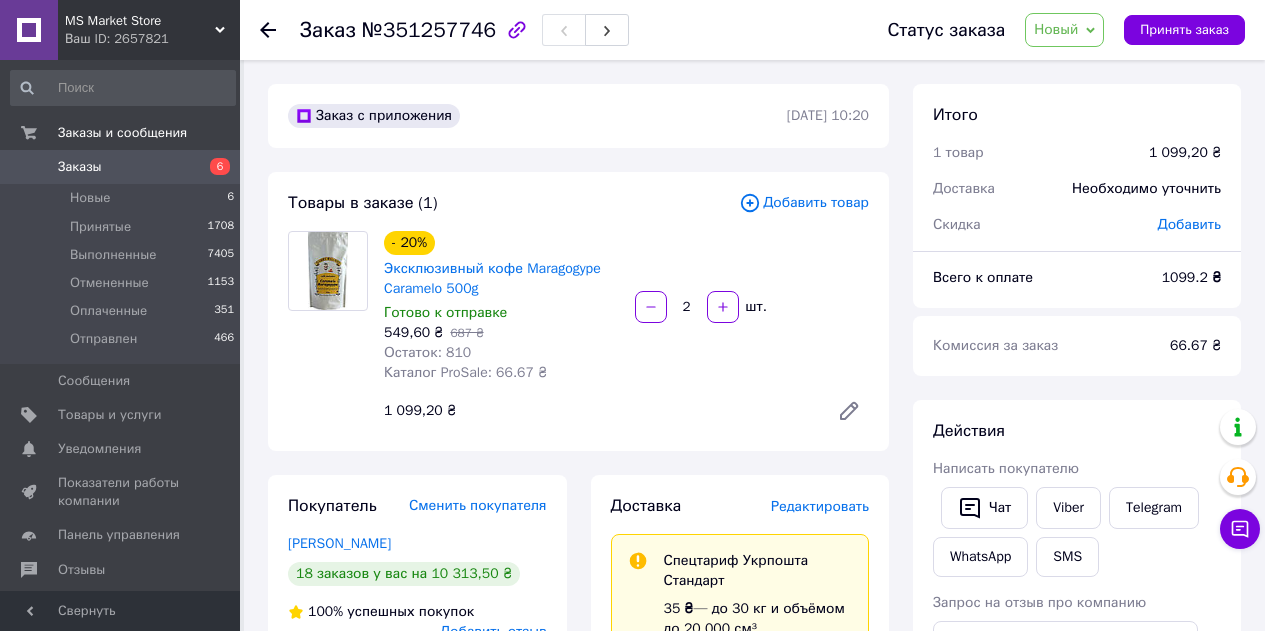 scroll, scrollTop: 0, scrollLeft: 0, axis: both 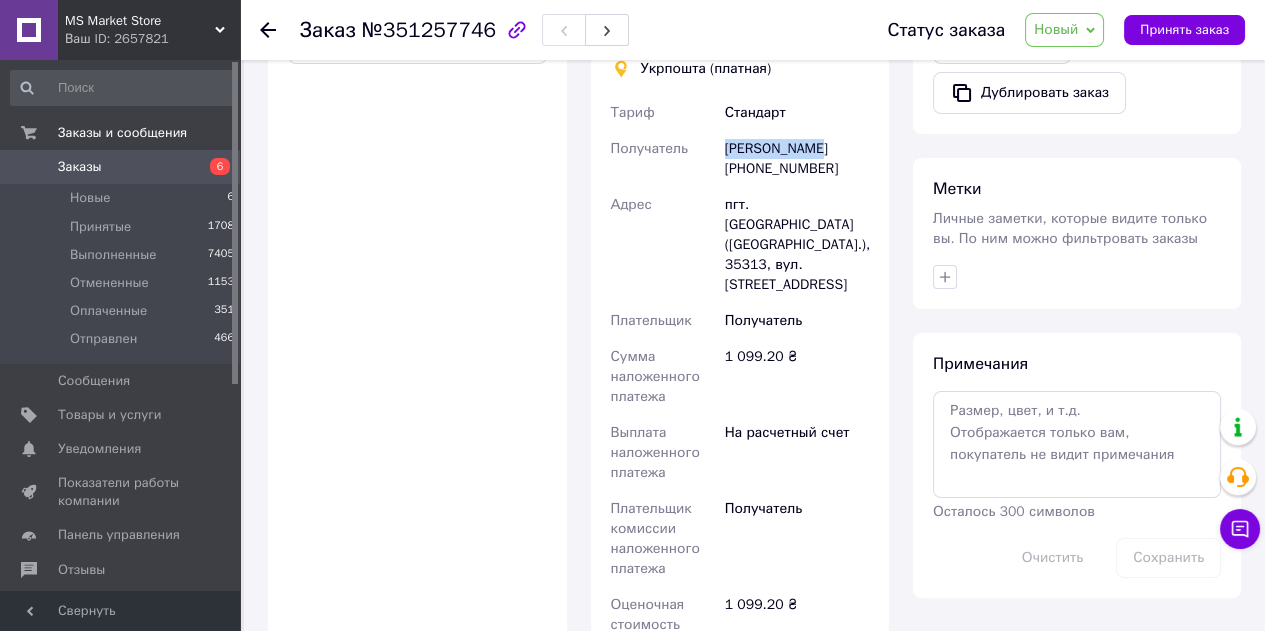 drag, startPoint x: 825, startPoint y: 124, endPoint x: 722, endPoint y: 134, distance: 103.4843 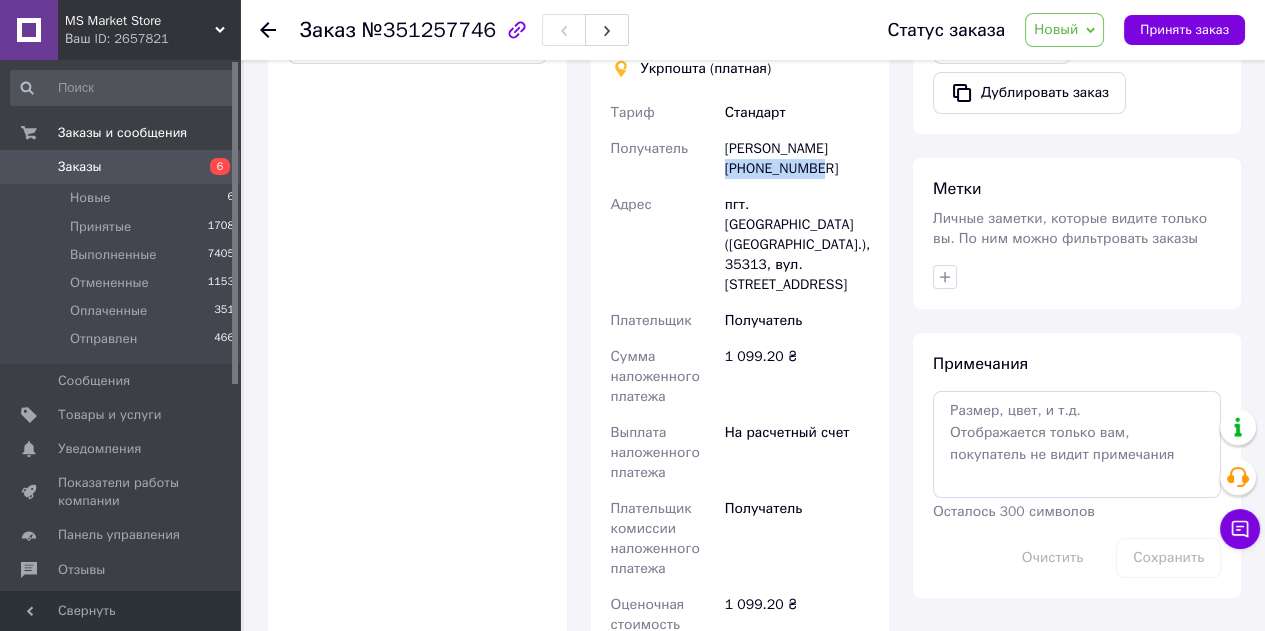 drag, startPoint x: 726, startPoint y: 146, endPoint x: 826, endPoint y: 148, distance: 100.02 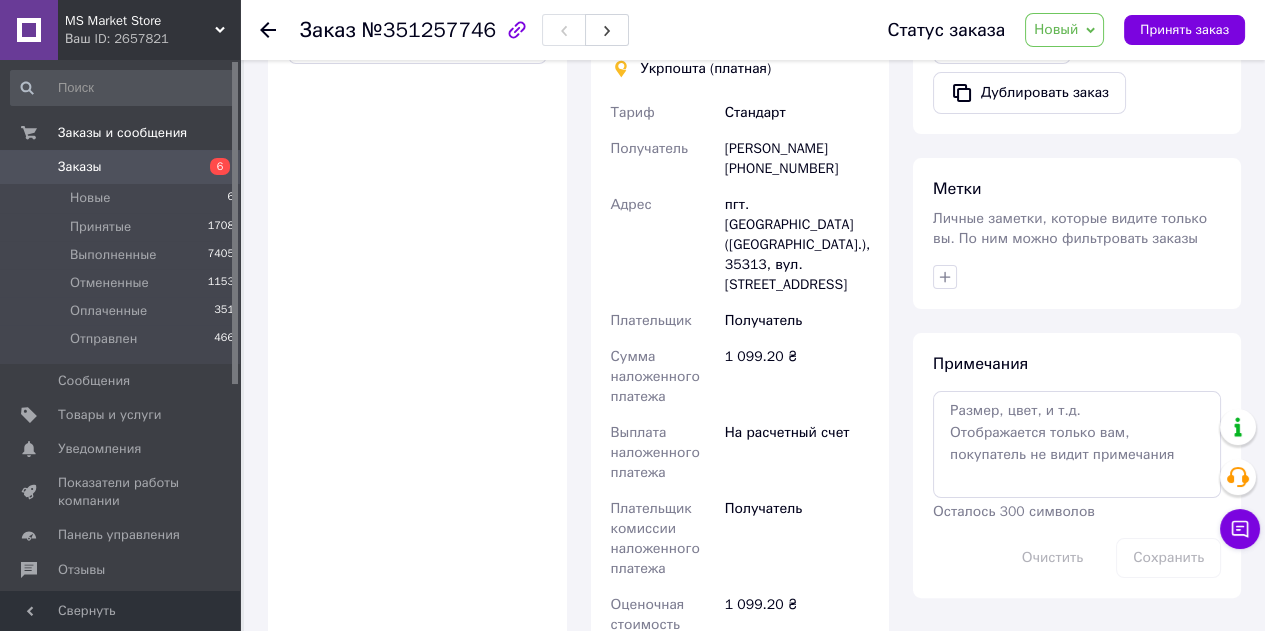 click on "пгт. [GEOGRAPHIC_DATA] ([GEOGRAPHIC_DATA].), 35313, вул. [STREET_ADDRESS]" at bounding box center [797, 245] 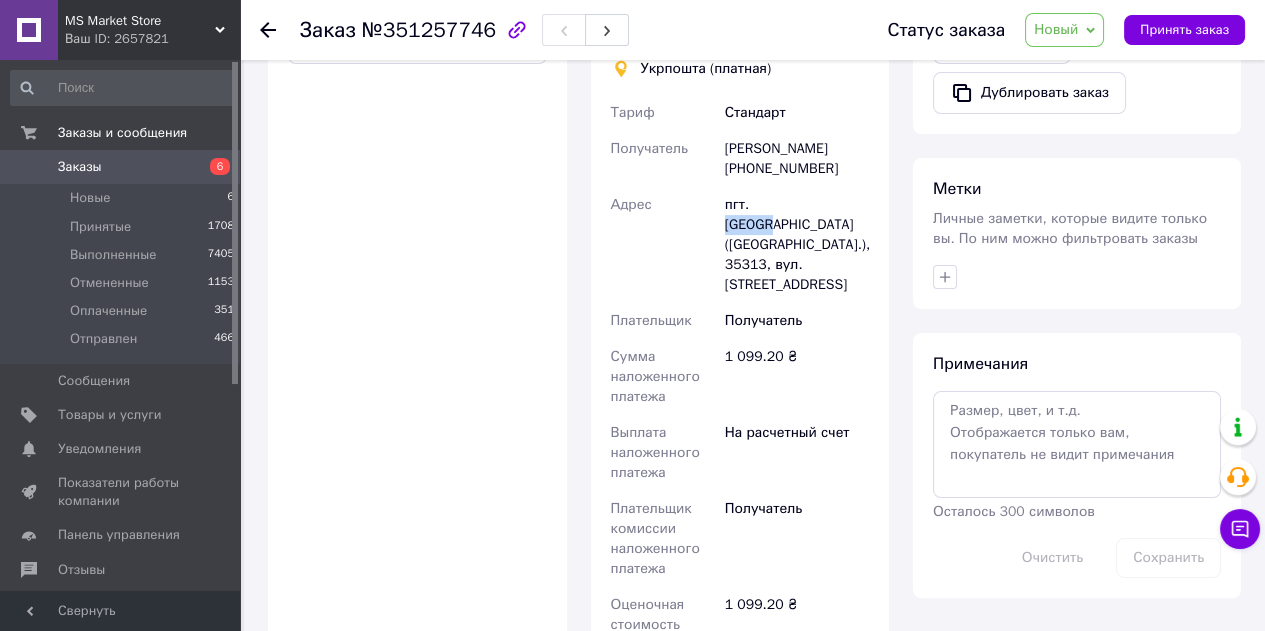 click on "пгт. [GEOGRAPHIC_DATA] ([GEOGRAPHIC_DATA].), 35313, вул. [STREET_ADDRESS]" at bounding box center [797, 245] 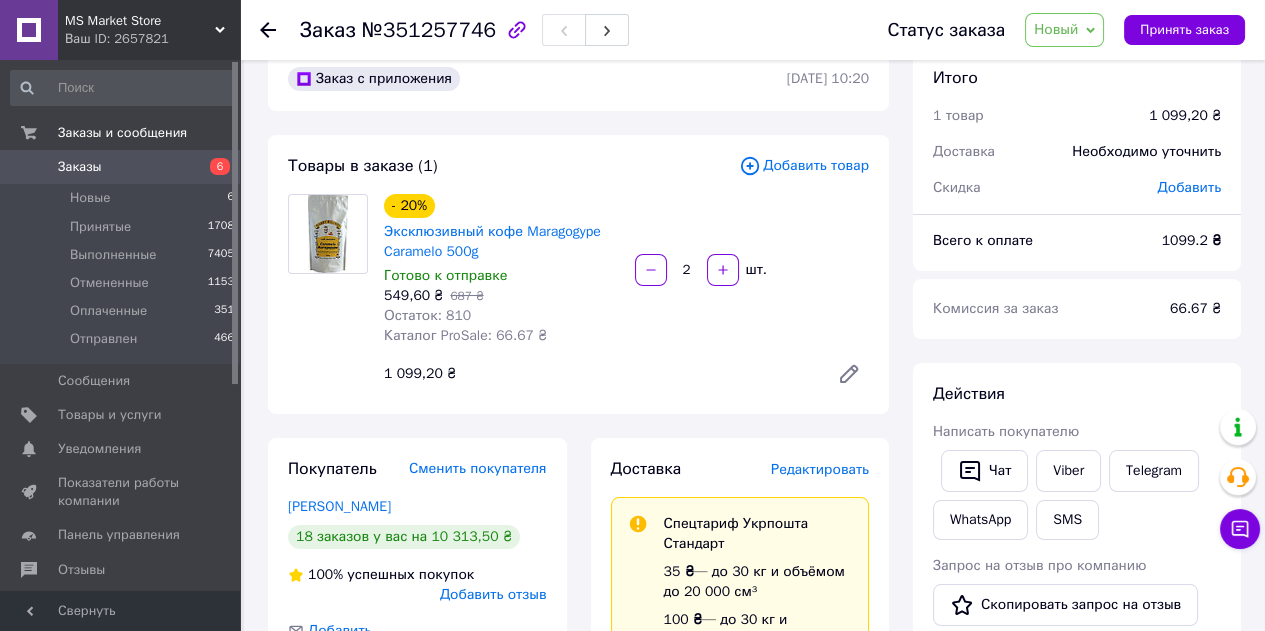 scroll, scrollTop: 36, scrollLeft: 0, axis: vertical 